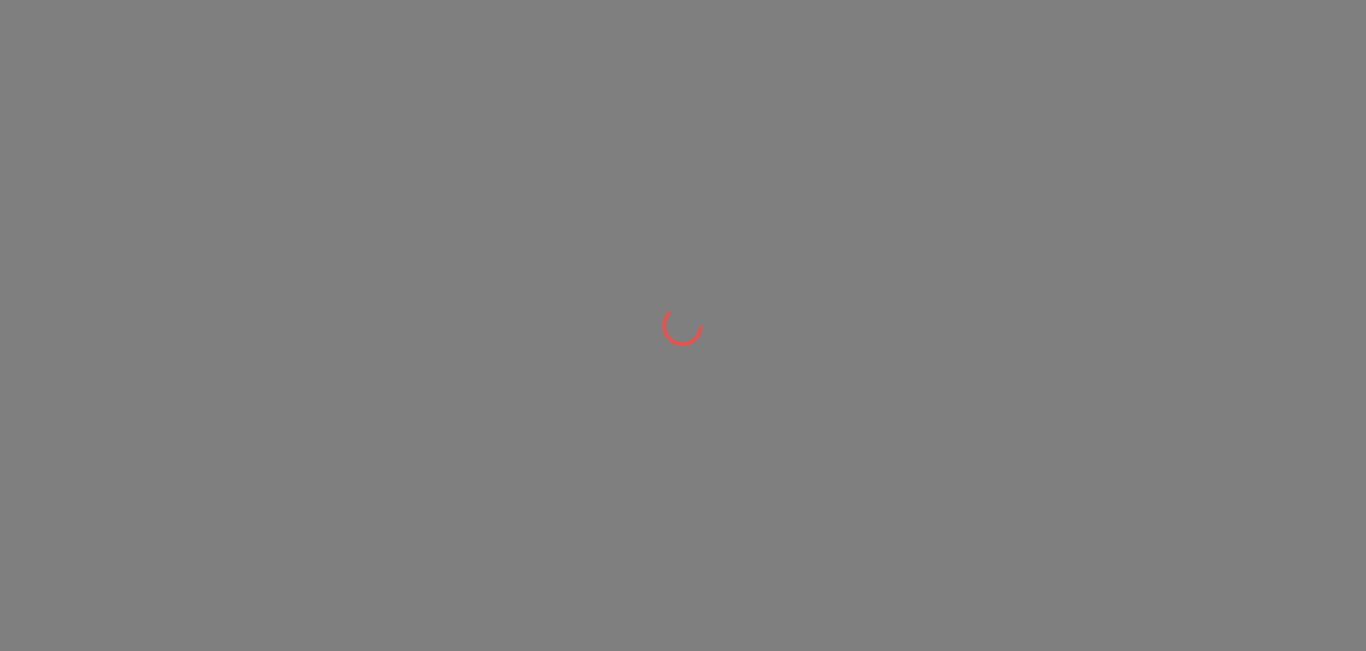 scroll, scrollTop: 0, scrollLeft: 0, axis: both 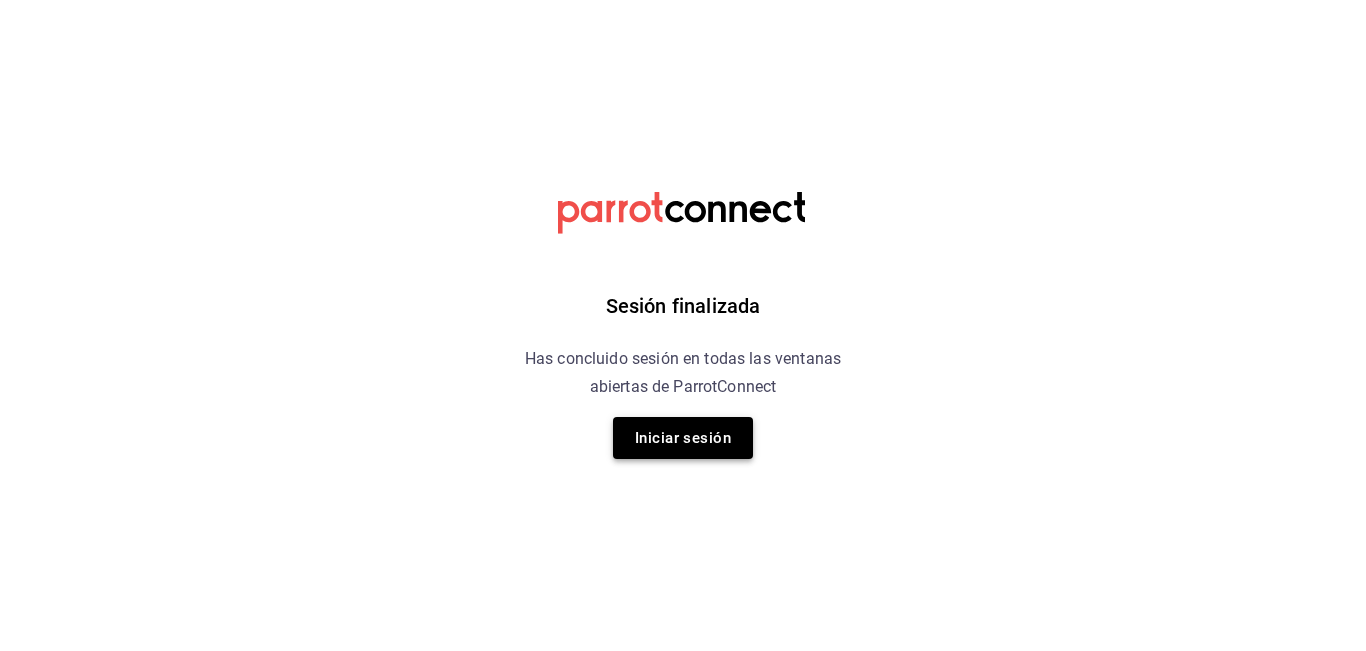 click on "Iniciar sesión" at bounding box center (683, 438) 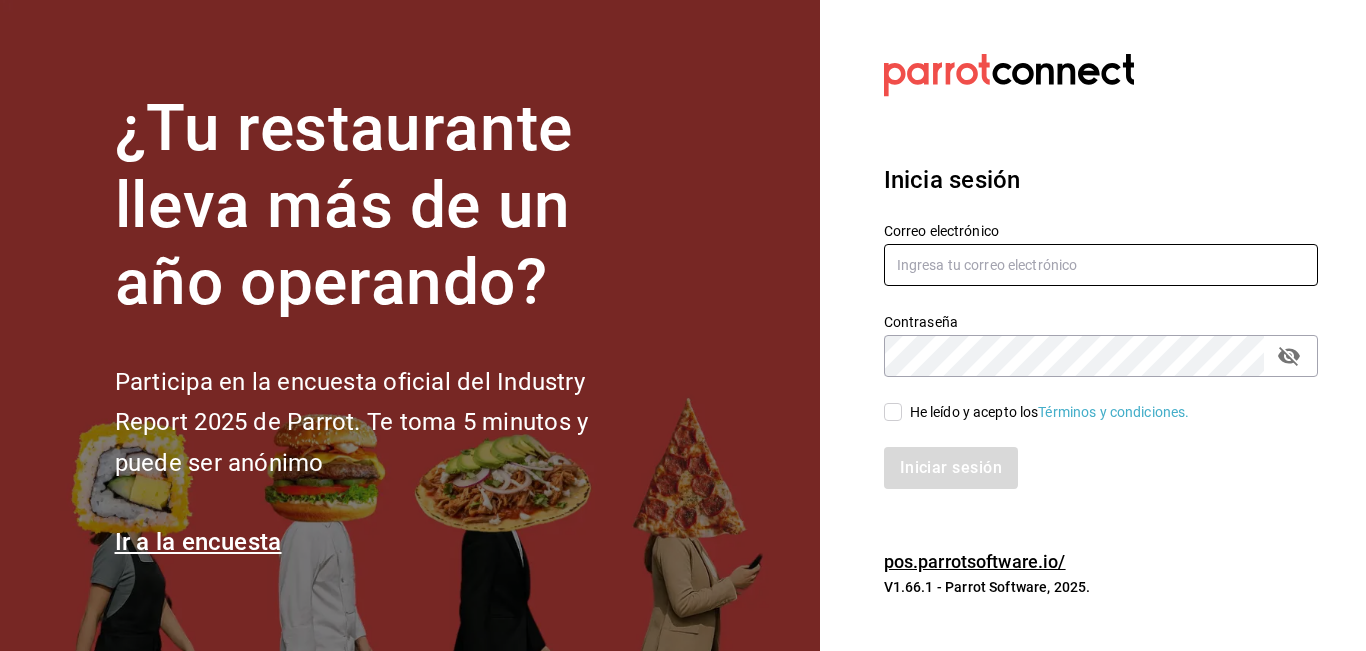 type on "[EMAIL]" 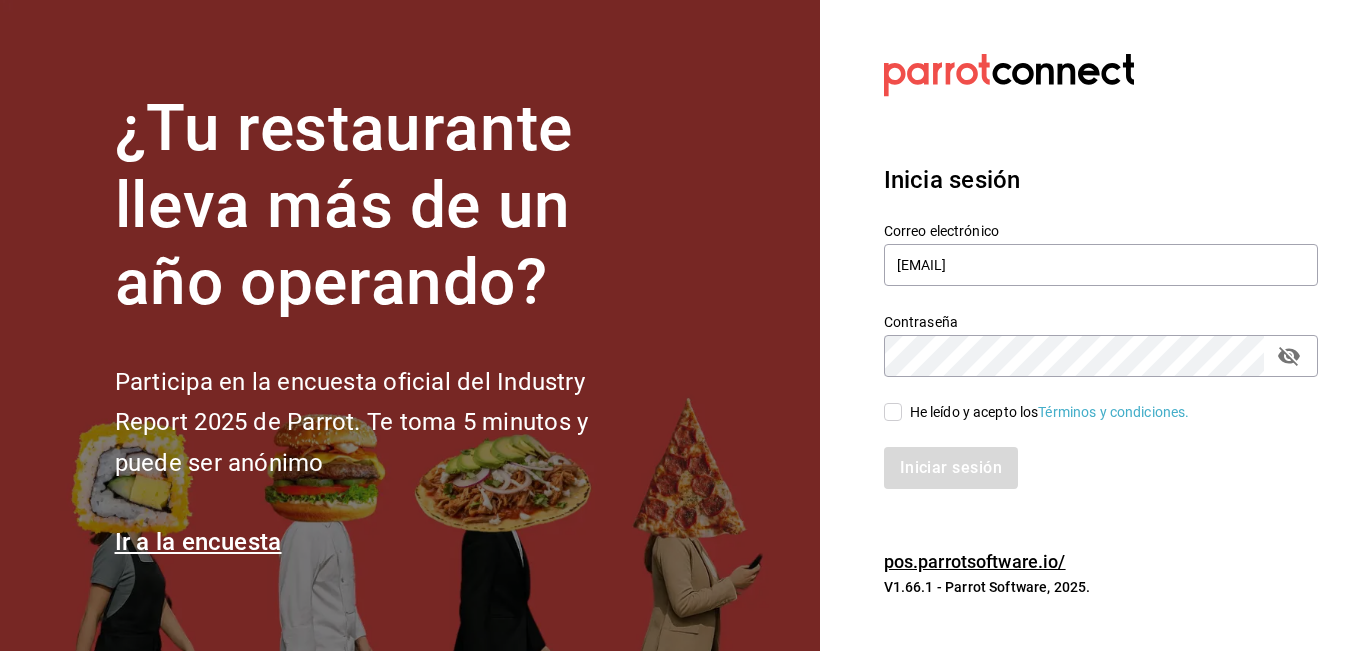 click on "He leído y acepto los  Términos y condiciones." at bounding box center (893, 412) 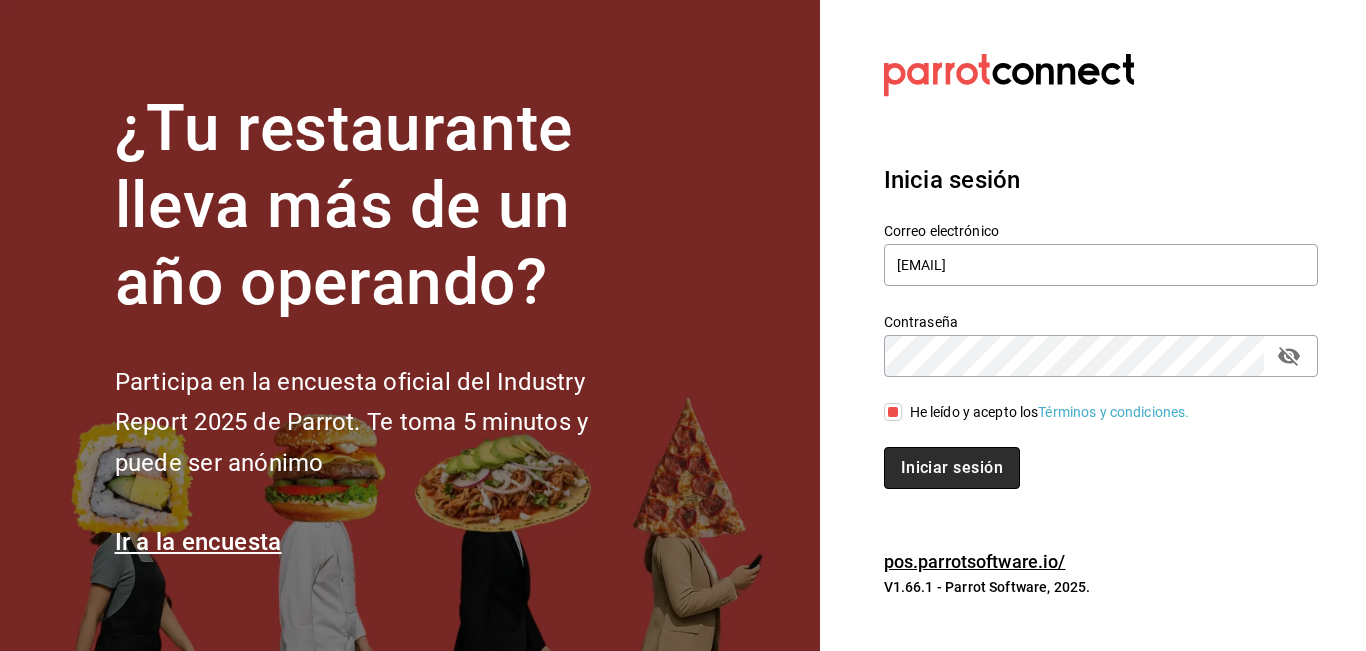 click on "Iniciar sesión" at bounding box center [952, 468] 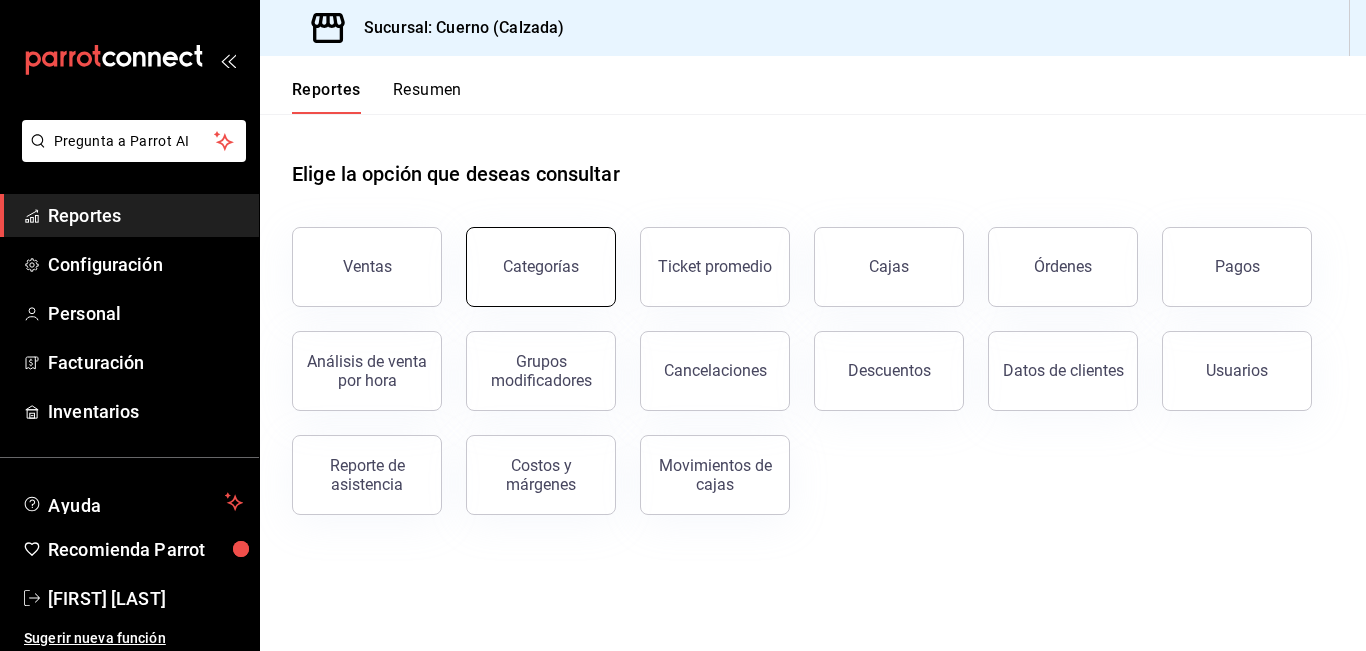 scroll, scrollTop: 0, scrollLeft: 0, axis: both 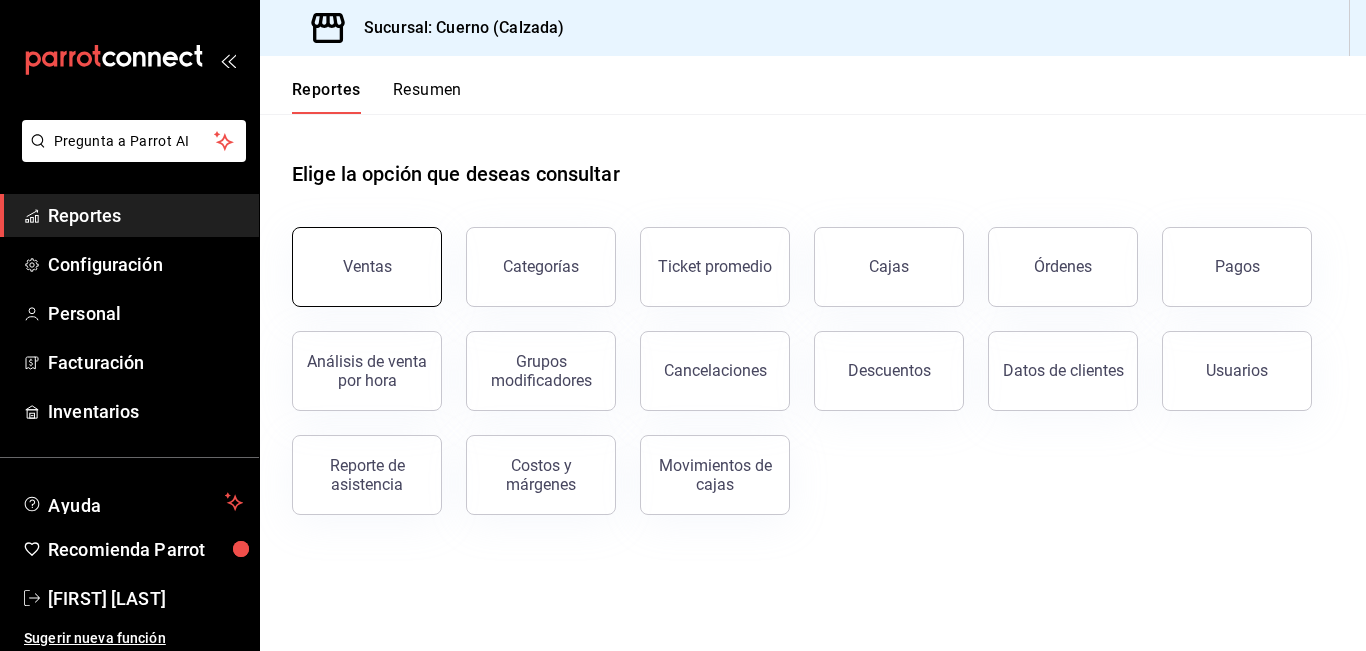 click on "Ventas" at bounding box center (367, 266) 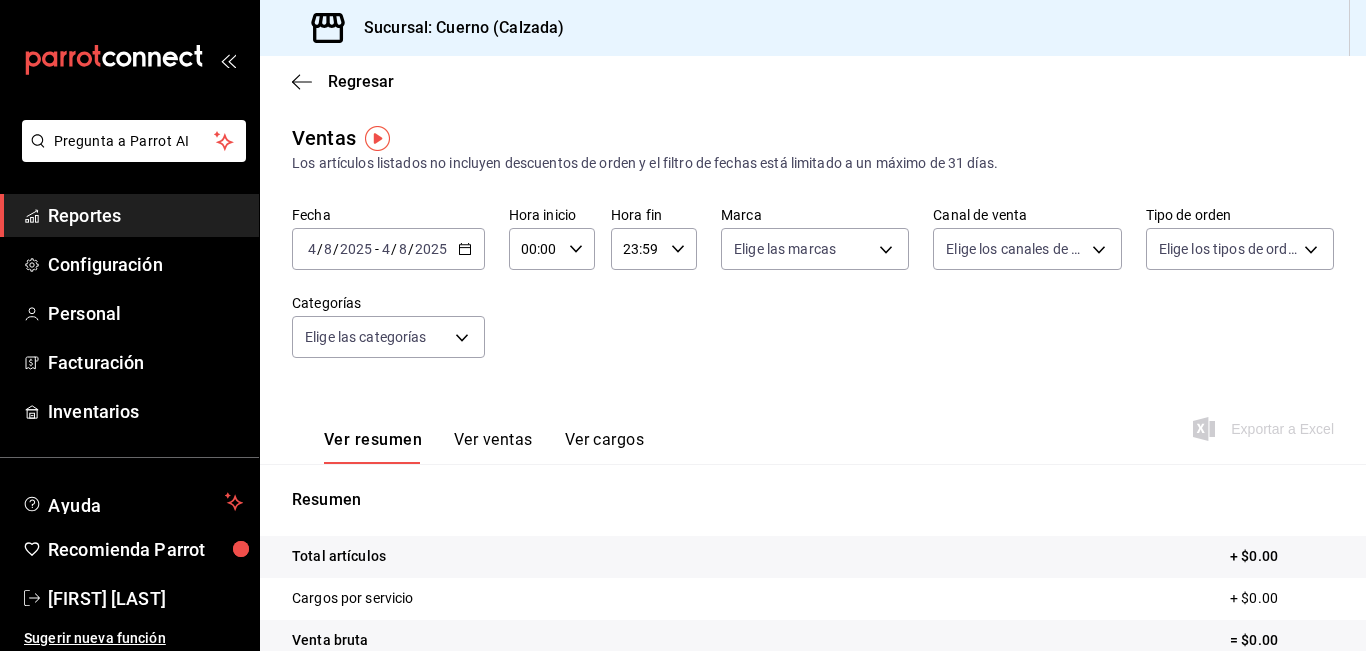 click 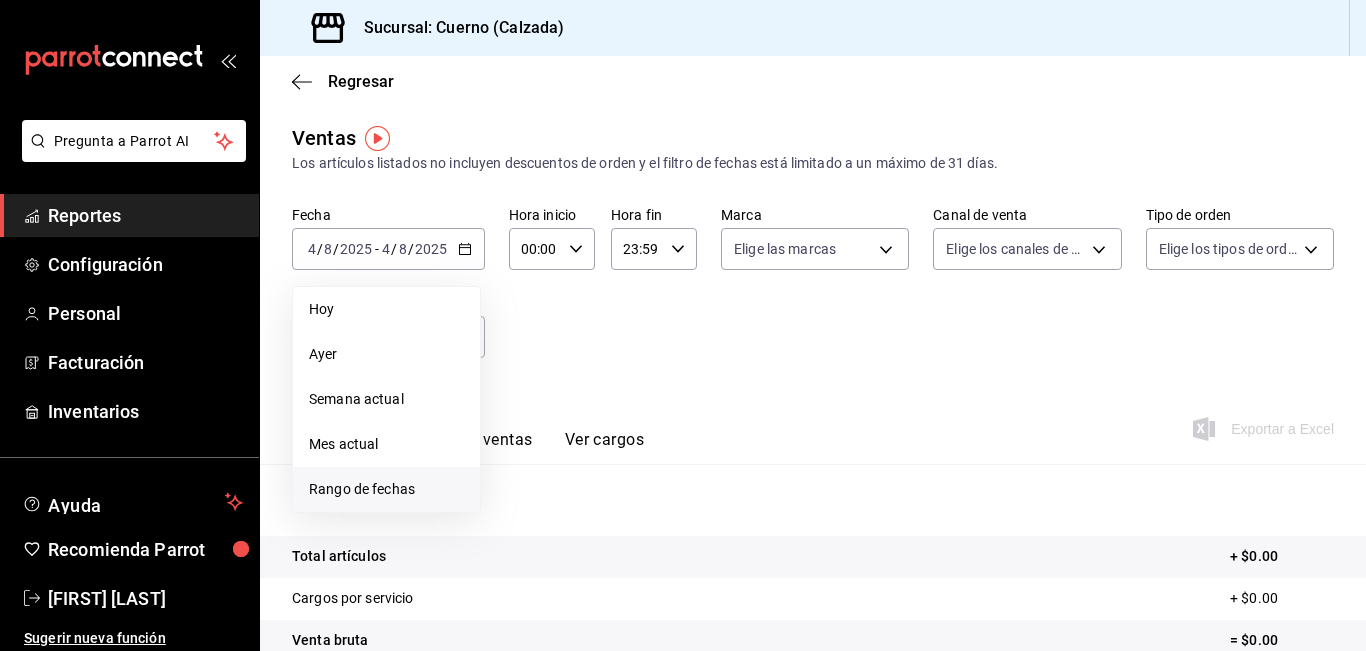 click on "Rango de fechas" at bounding box center (386, 489) 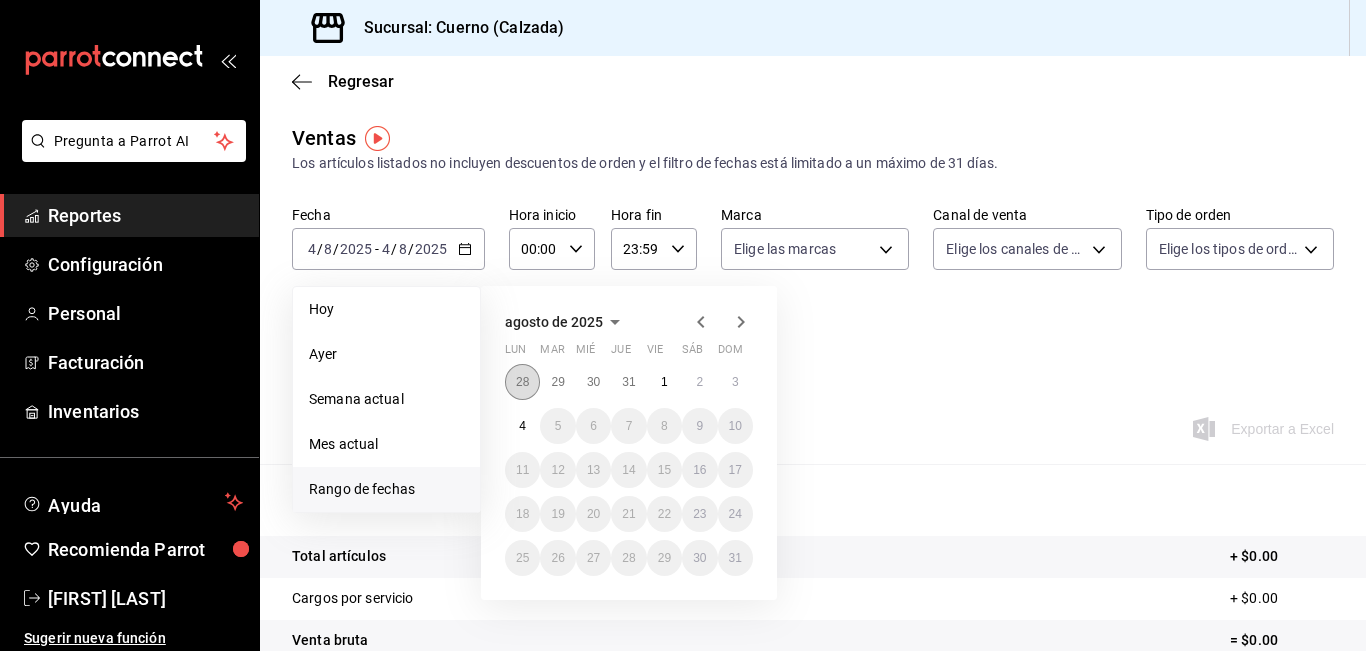 click on "28" at bounding box center [522, 382] 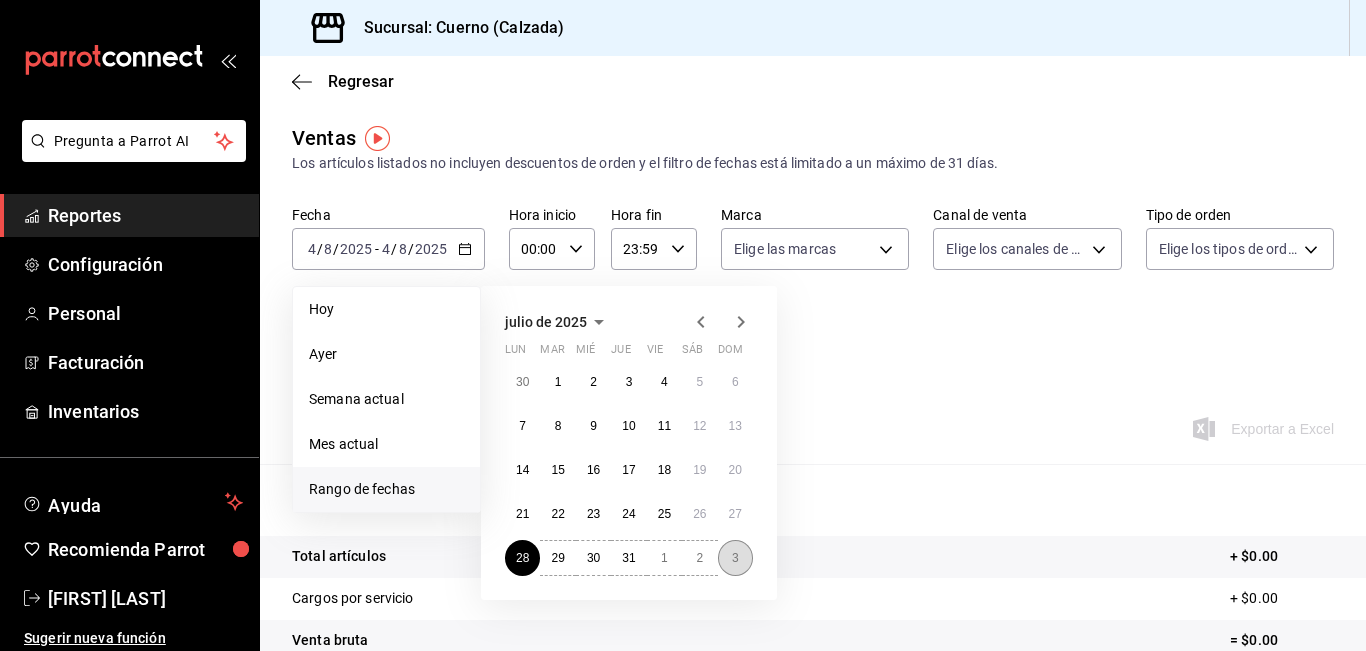 click on "3" at bounding box center (735, 558) 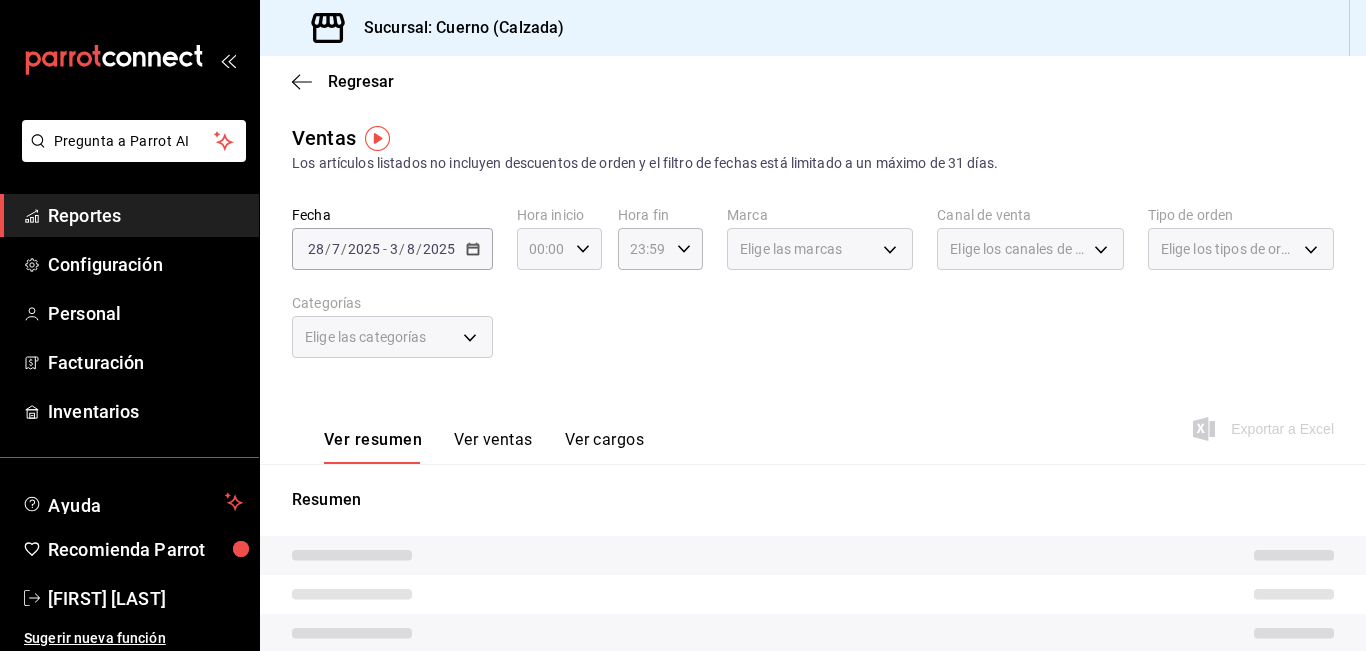 click 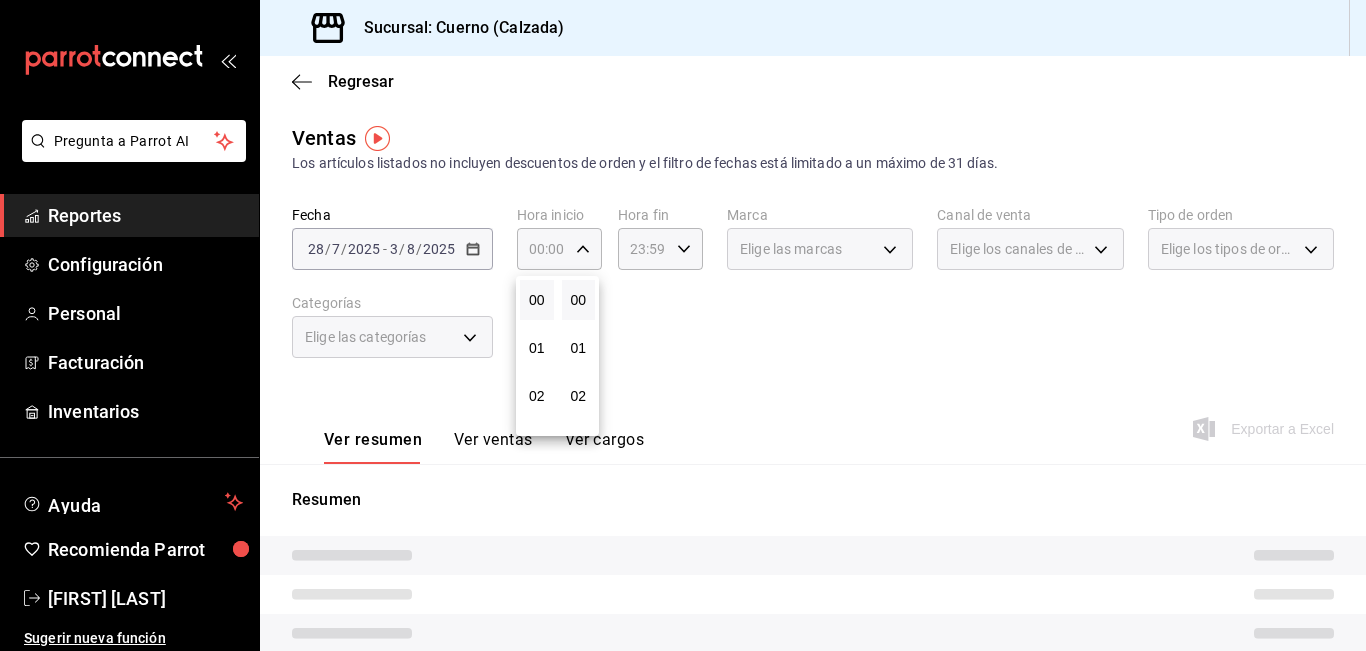 click at bounding box center [683, 325] 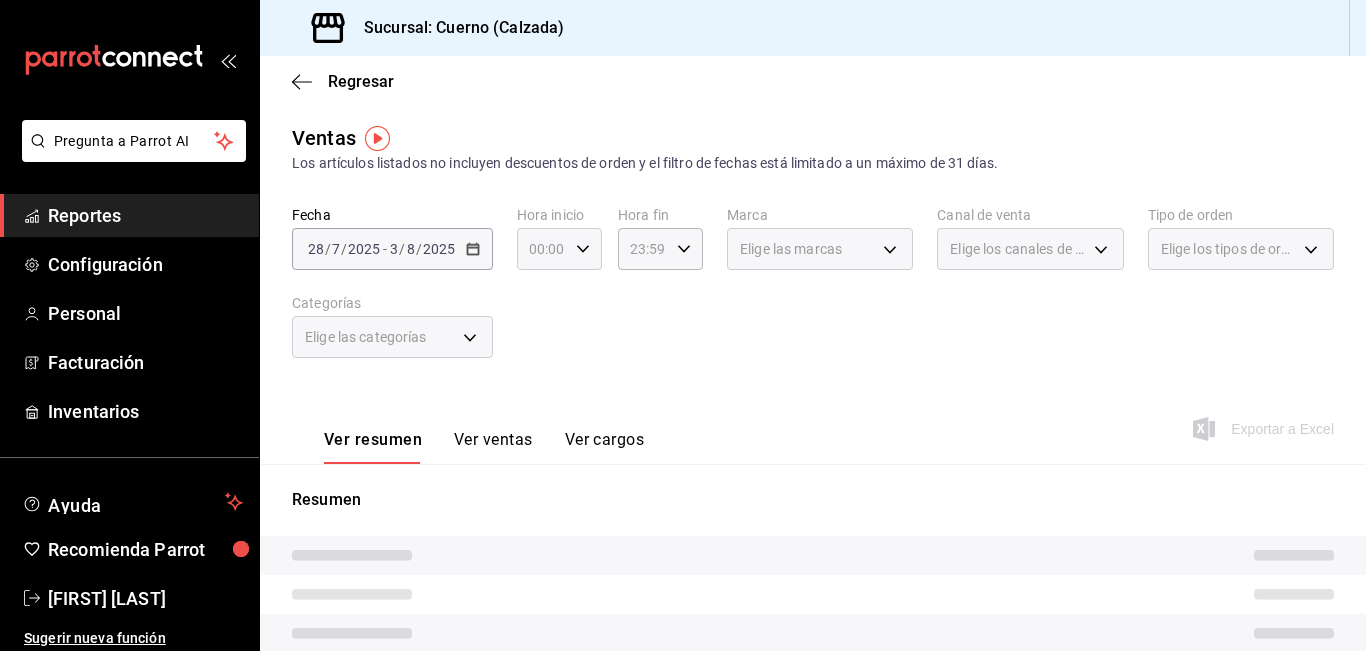 click 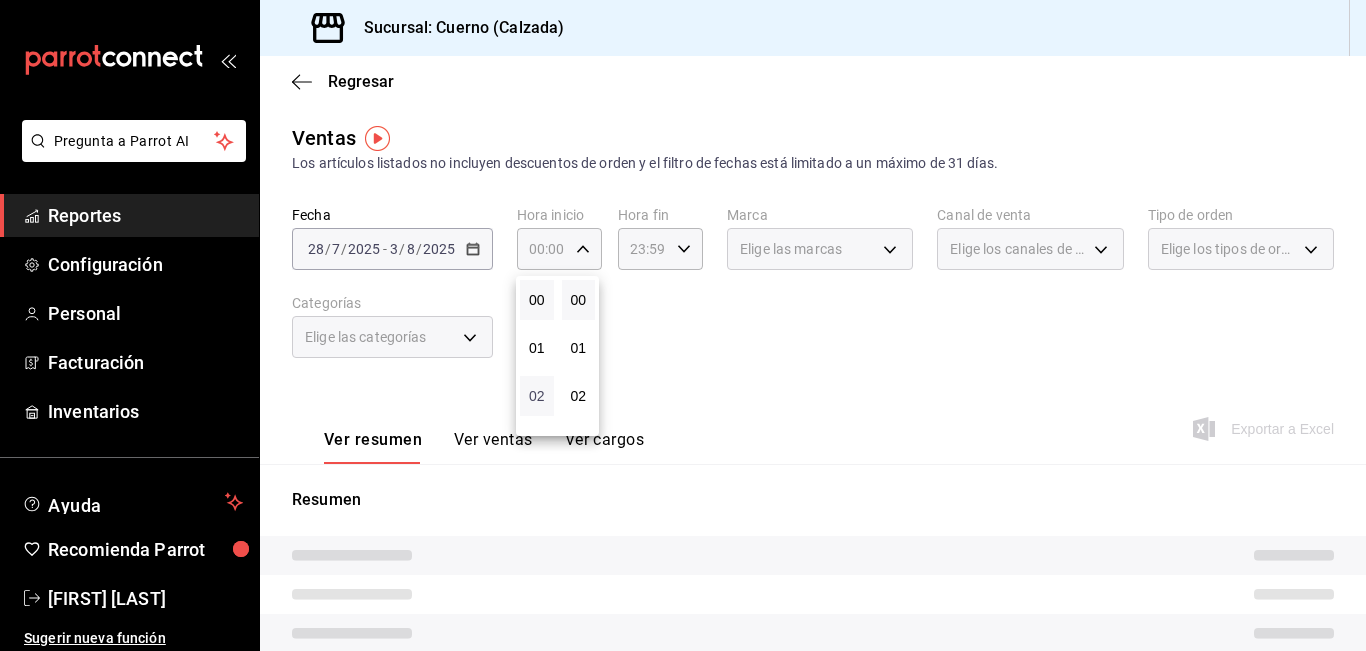 click on "02" at bounding box center (537, 396) 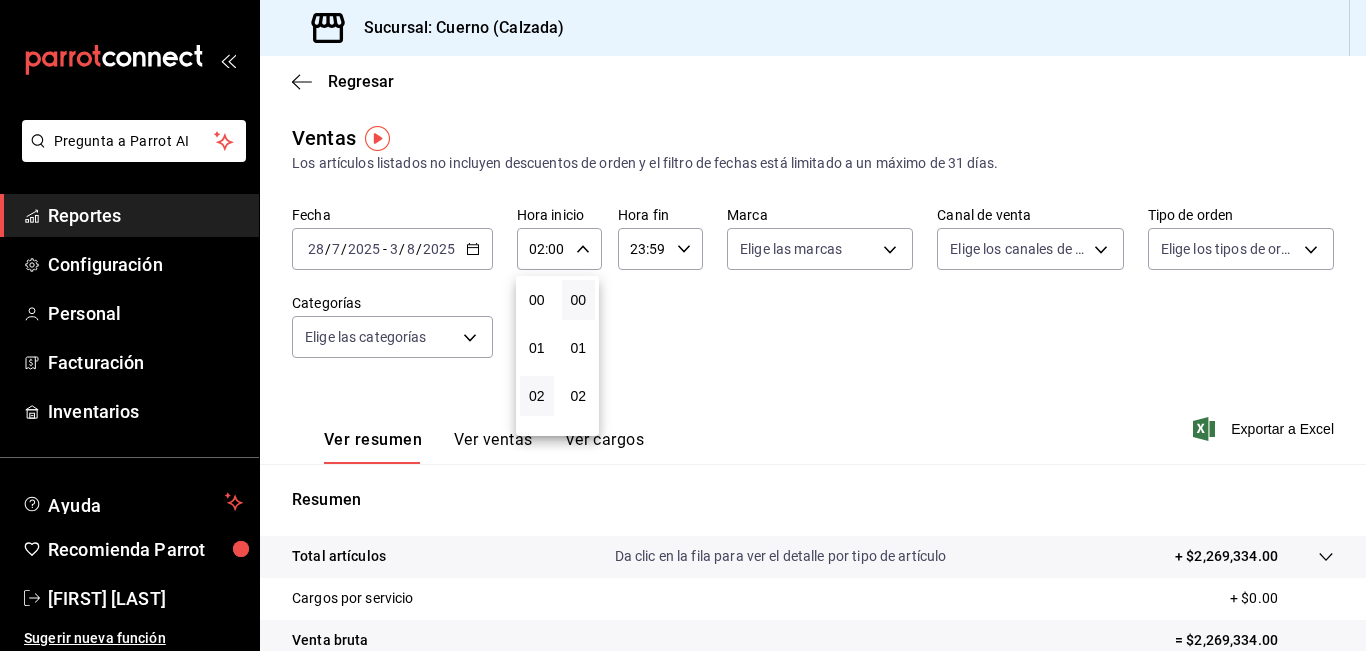 click at bounding box center (683, 325) 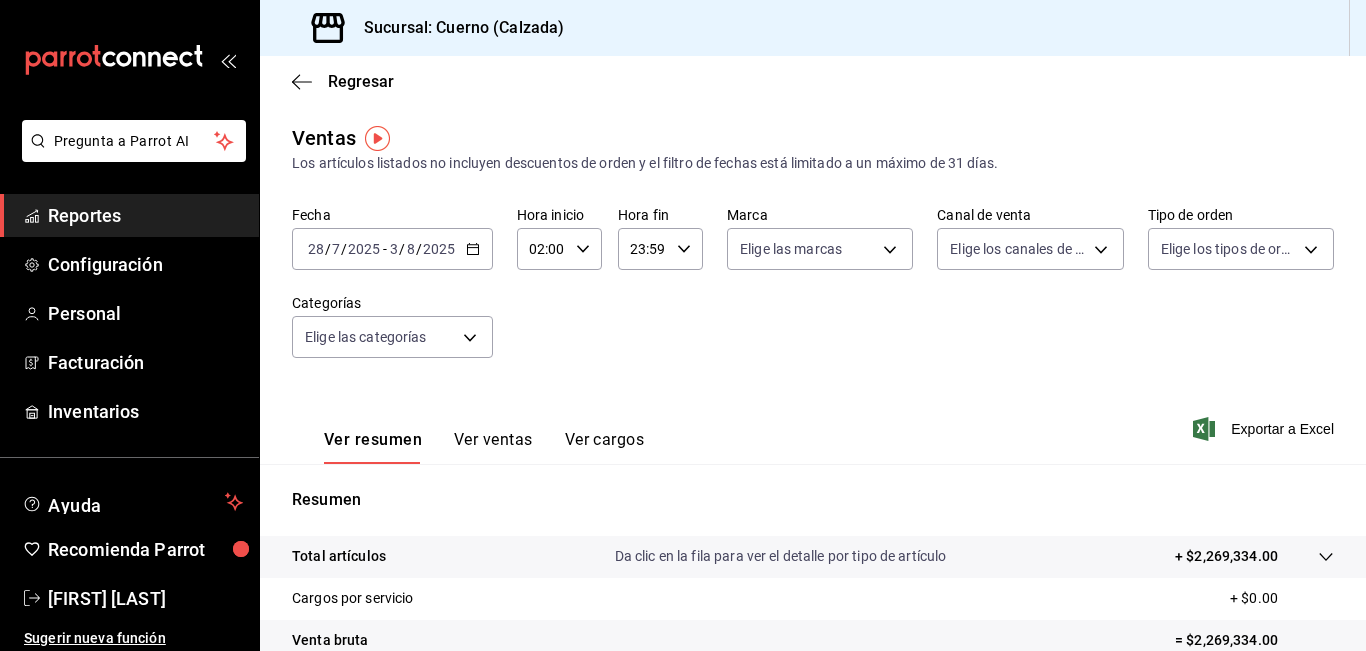click 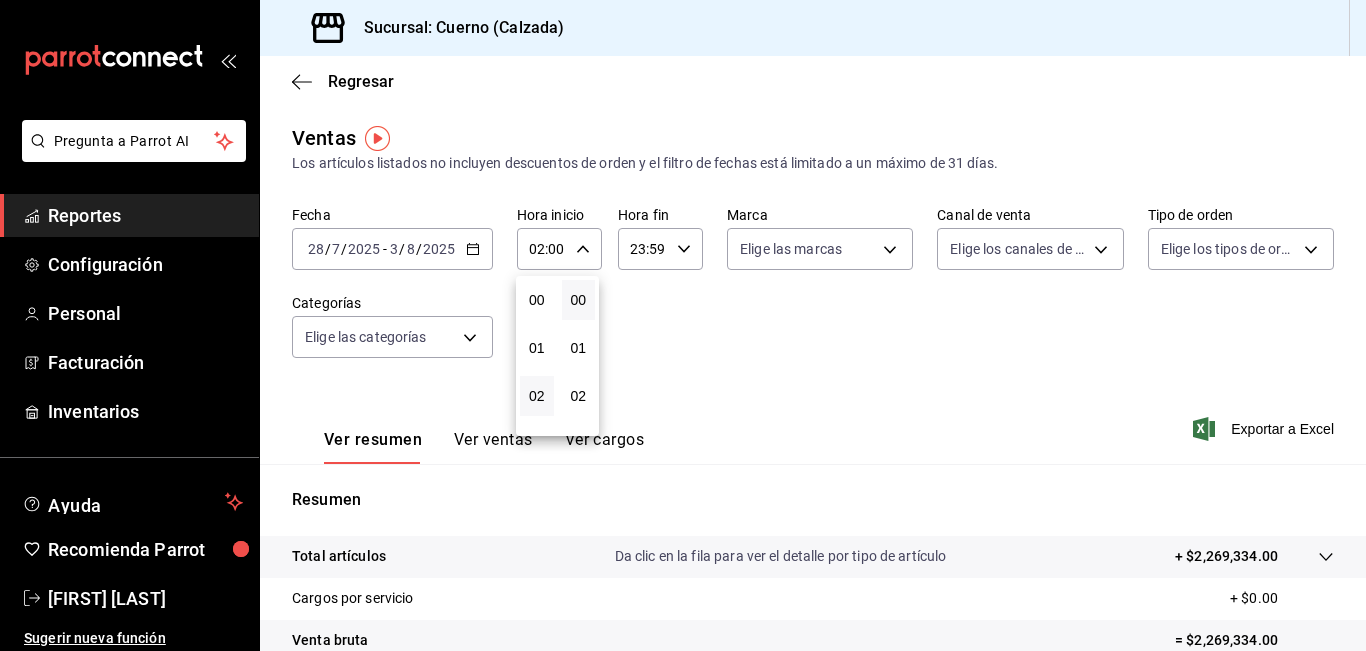 scroll, scrollTop: 96, scrollLeft: 0, axis: vertical 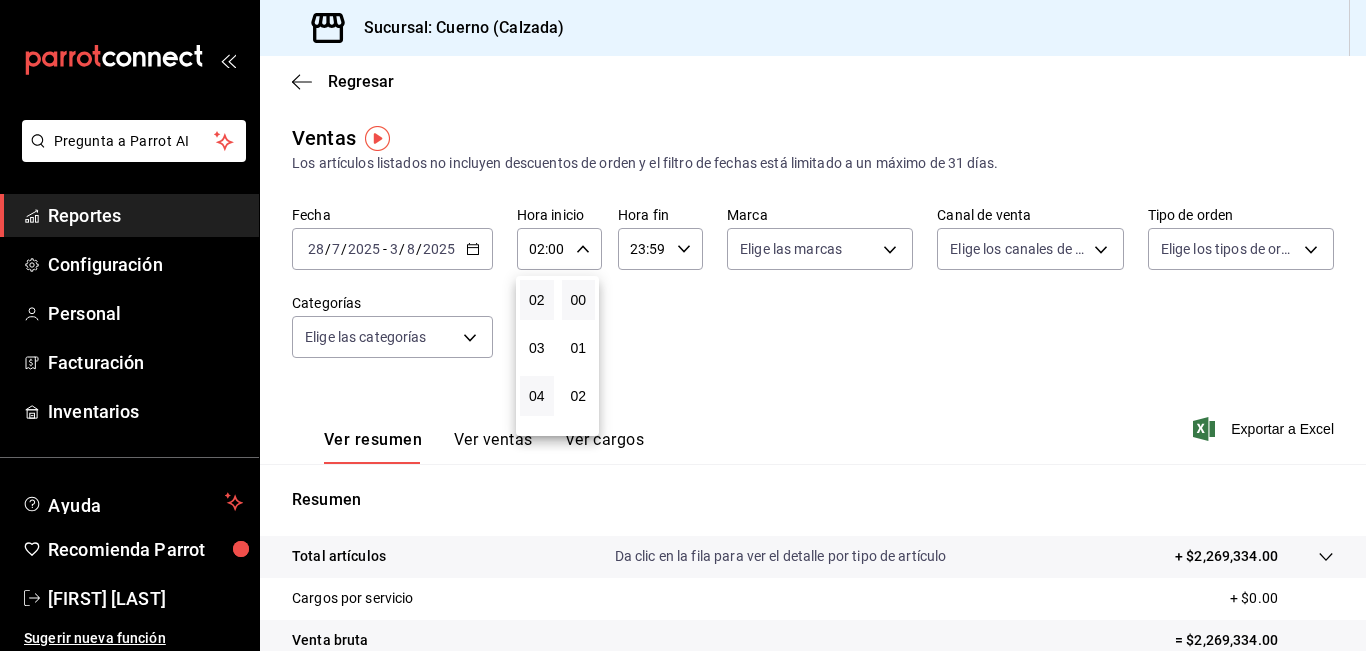click on "04" at bounding box center (537, 396) 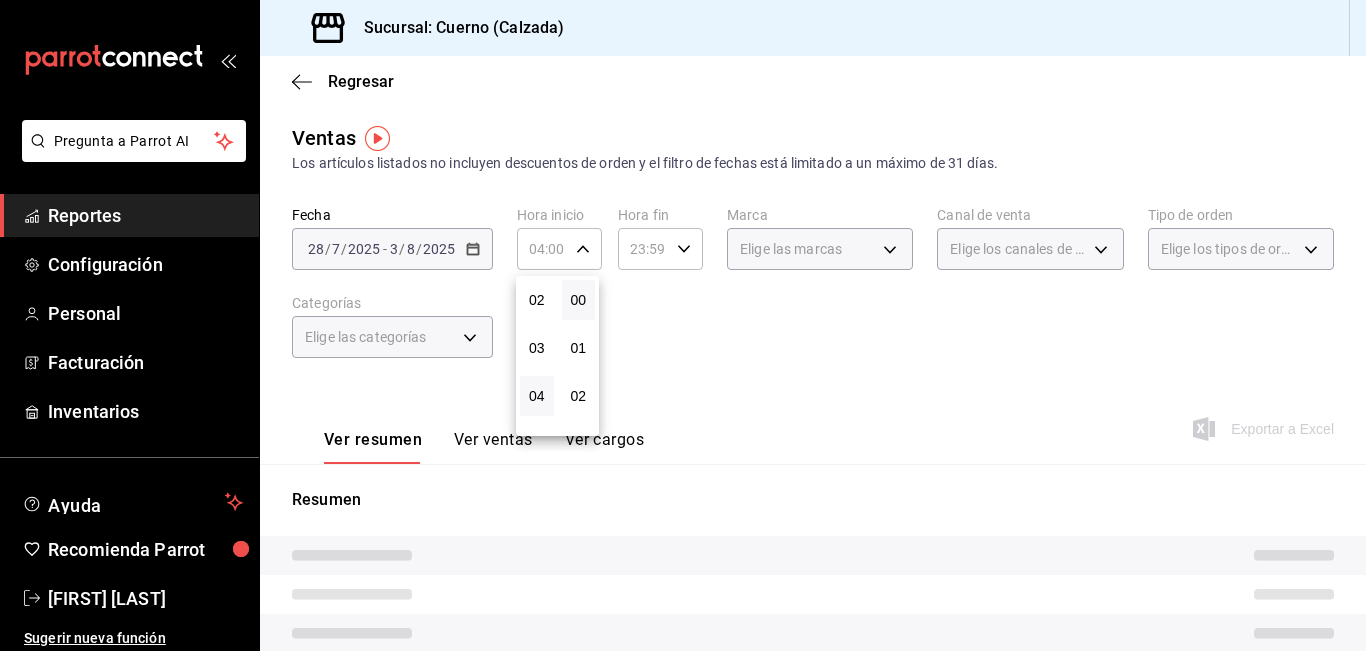 click at bounding box center [683, 325] 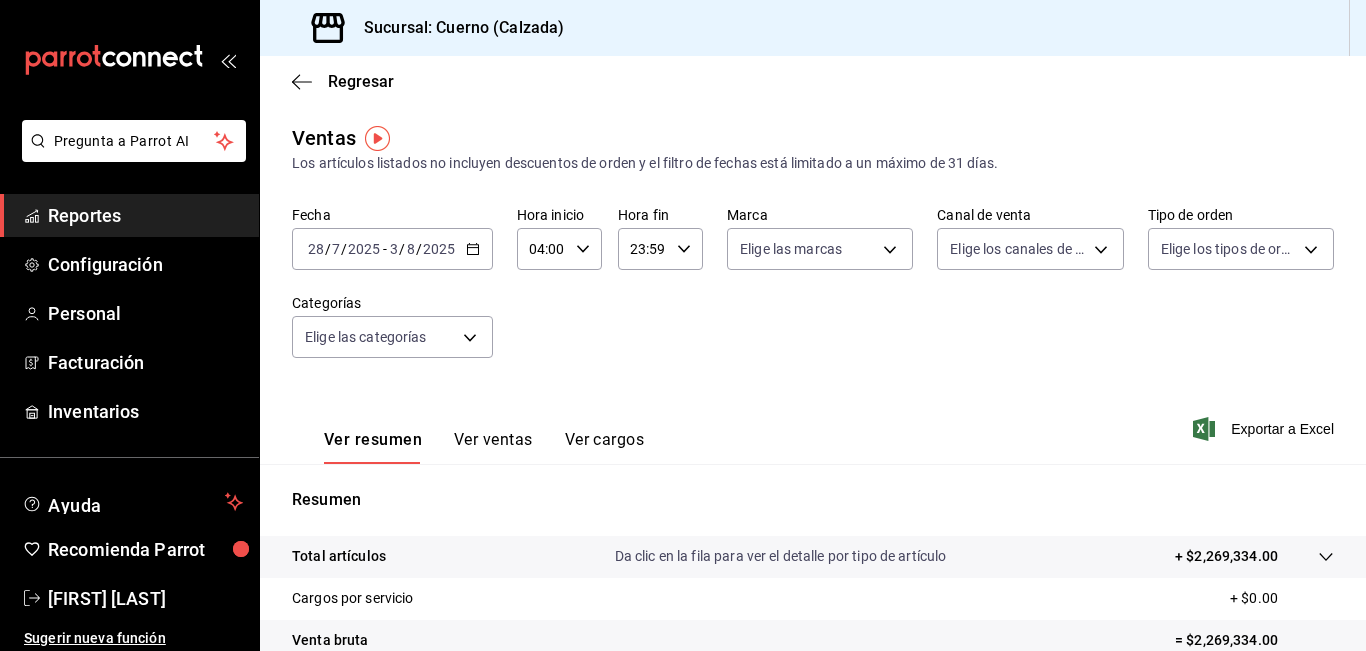 click 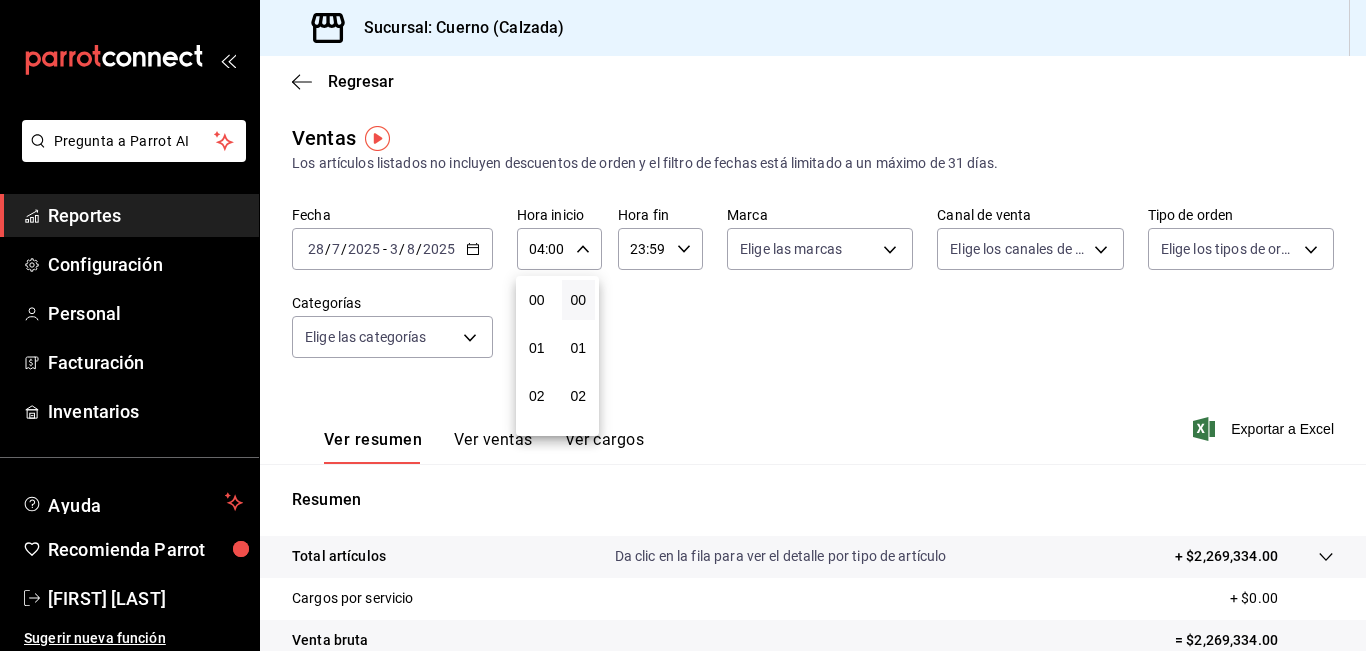 scroll, scrollTop: 192, scrollLeft: 0, axis: vertical 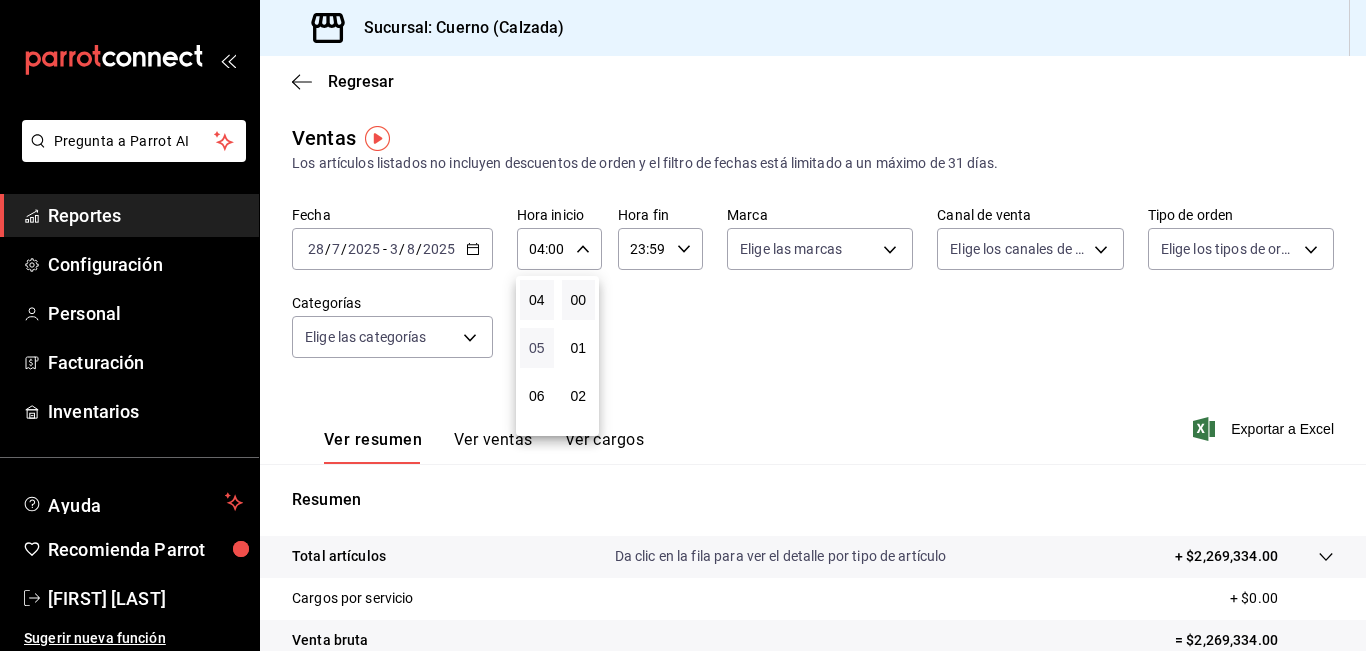 click on "05" at bounding box center (537, 348) 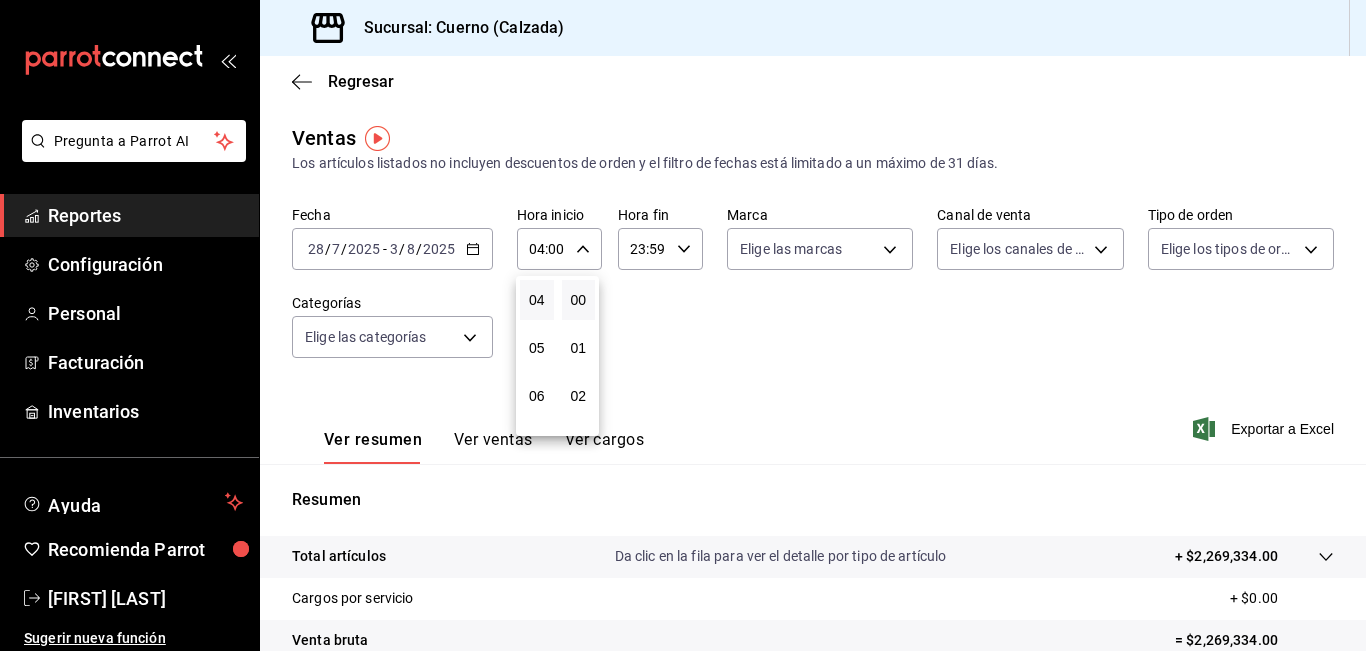 type on "05:00" 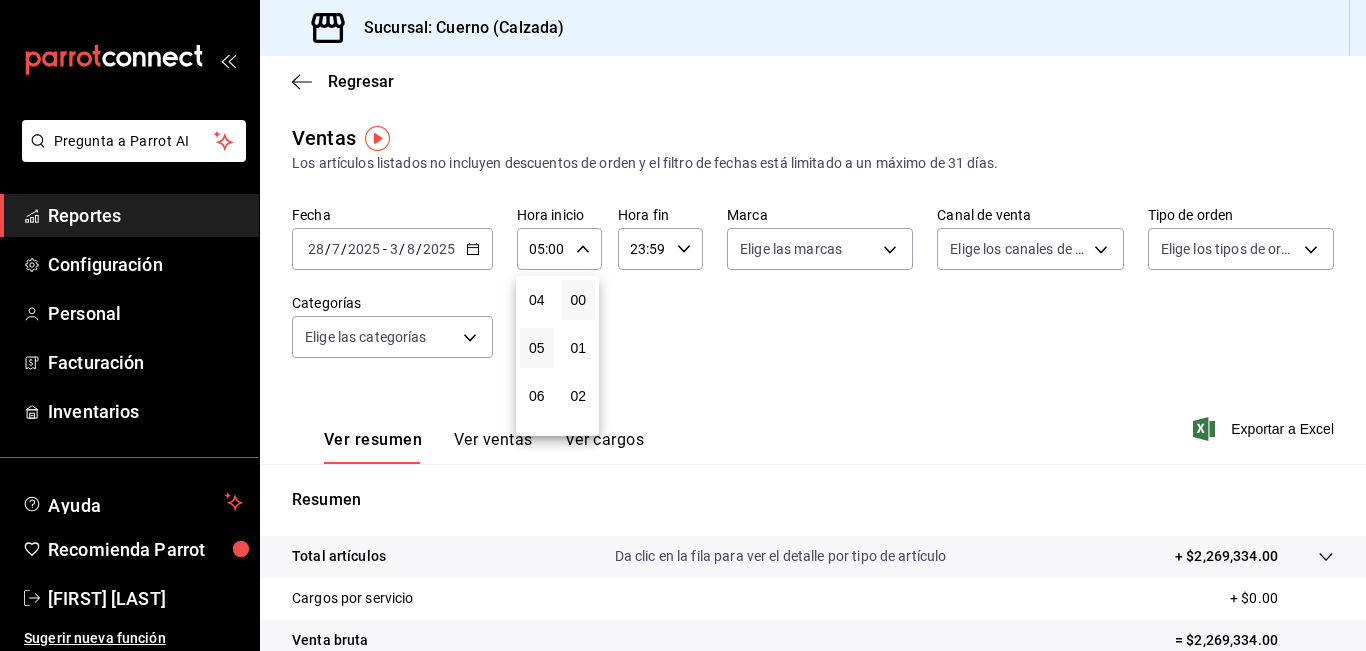 click at bounding box center [683, 325] 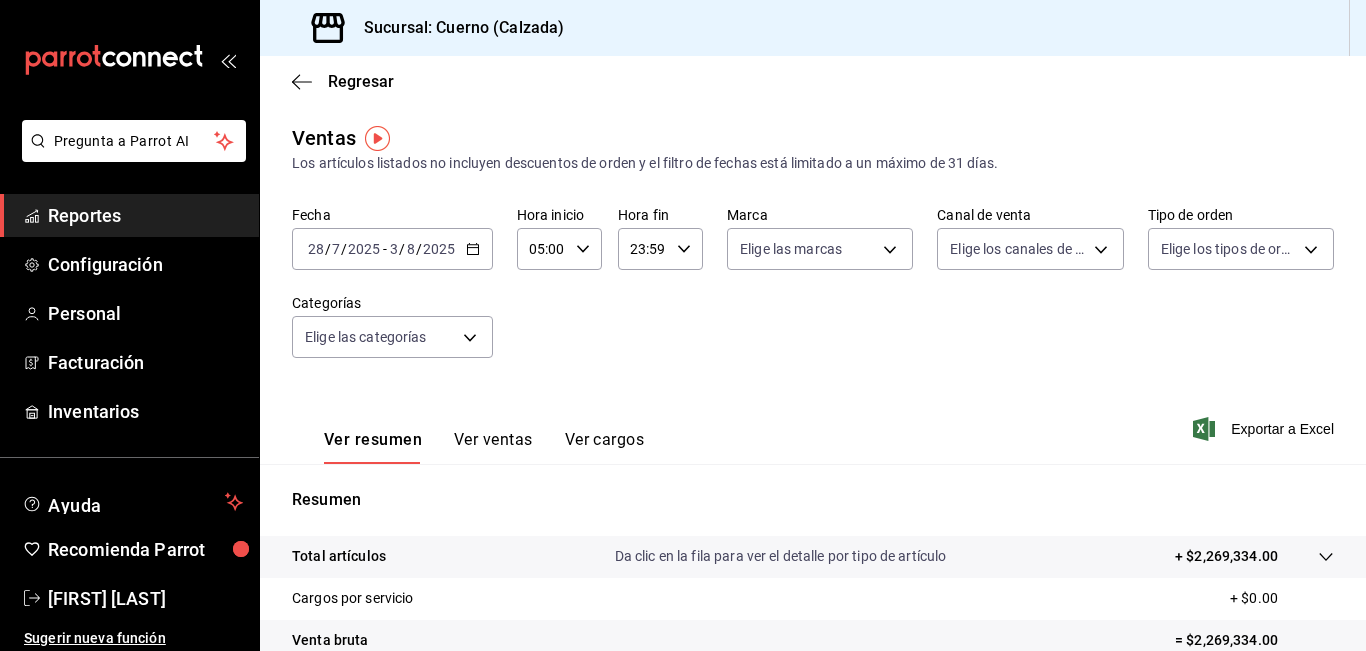 click on "23:59" at bounding box center [643, 249] 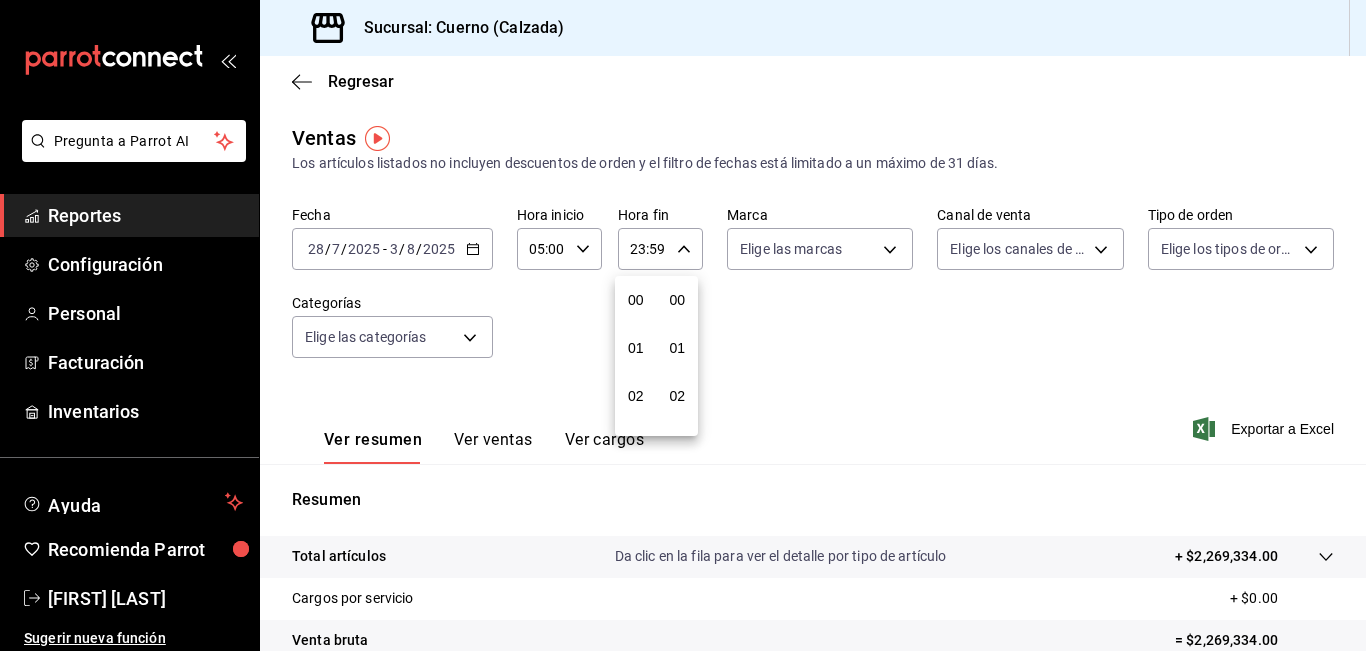 scroll, scrollTop: 992, scrollLeft: 0, axis: vertical 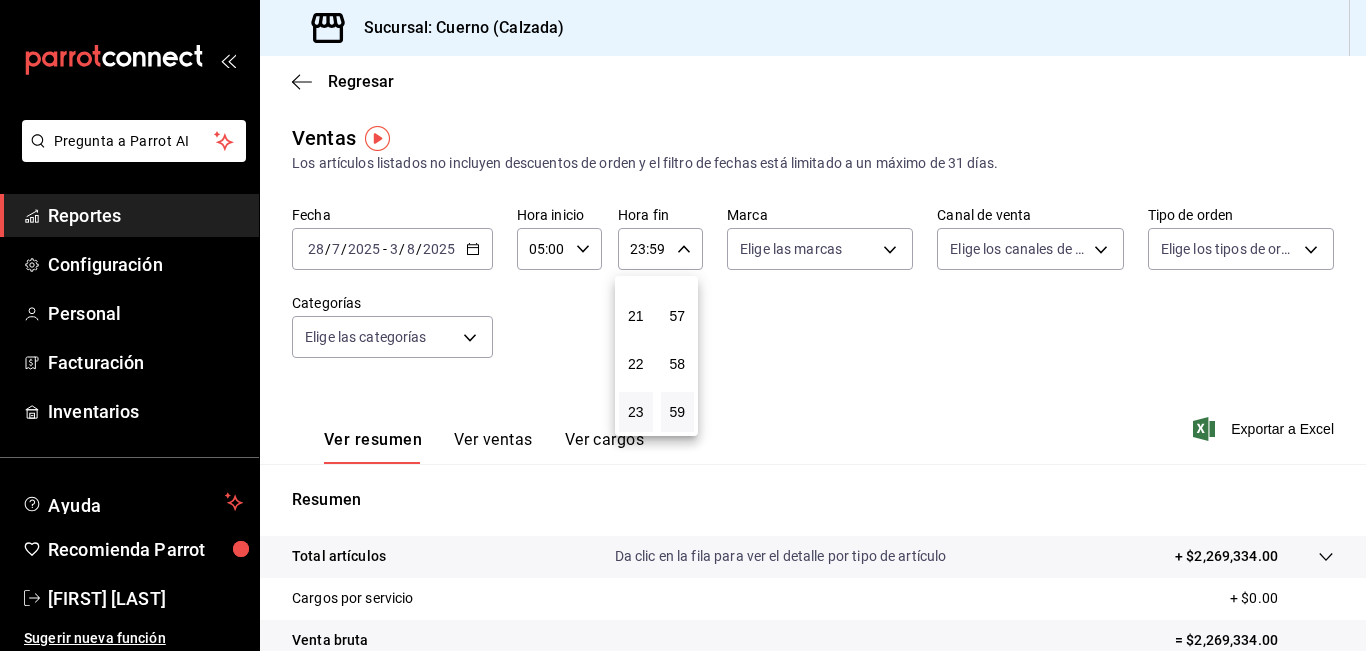 click at bounding box center (683, 325) 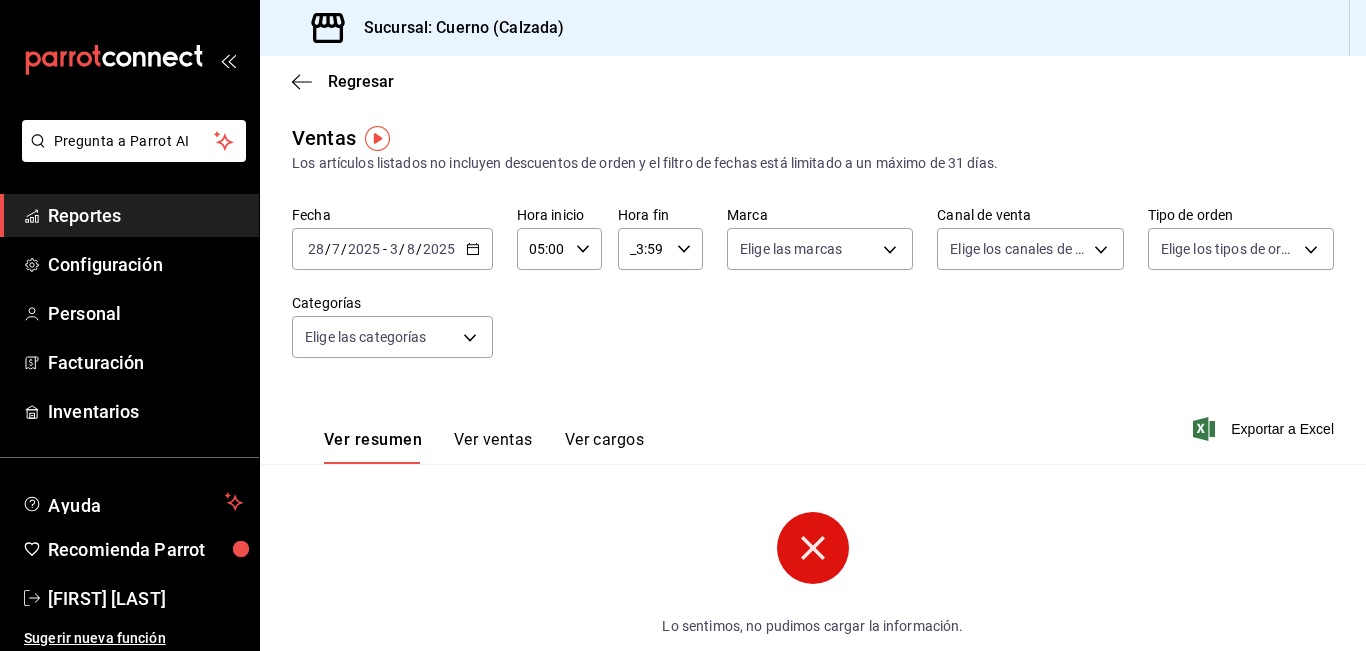 click on "_3:59" at bounding box center (643, 249) 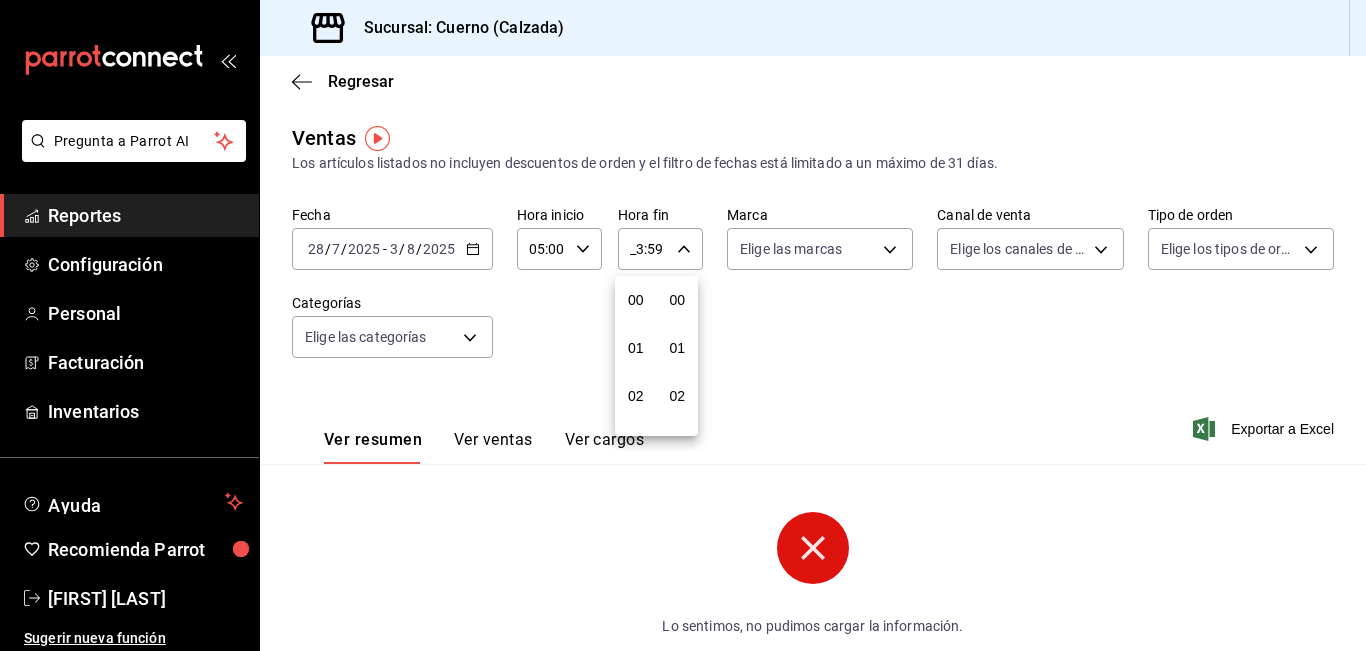 scroll, scrollTop: 2720, scrollLeft: 0, axis: vertical 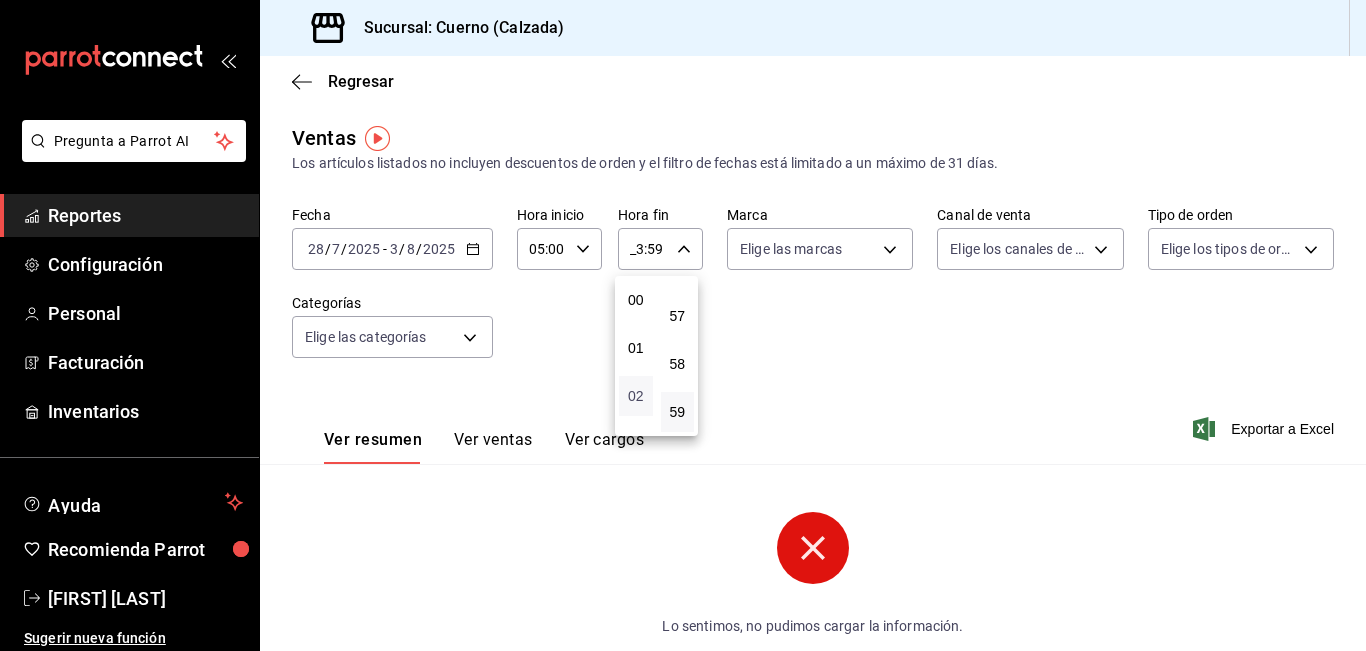 click on "02" at bounding box center (636, 396) 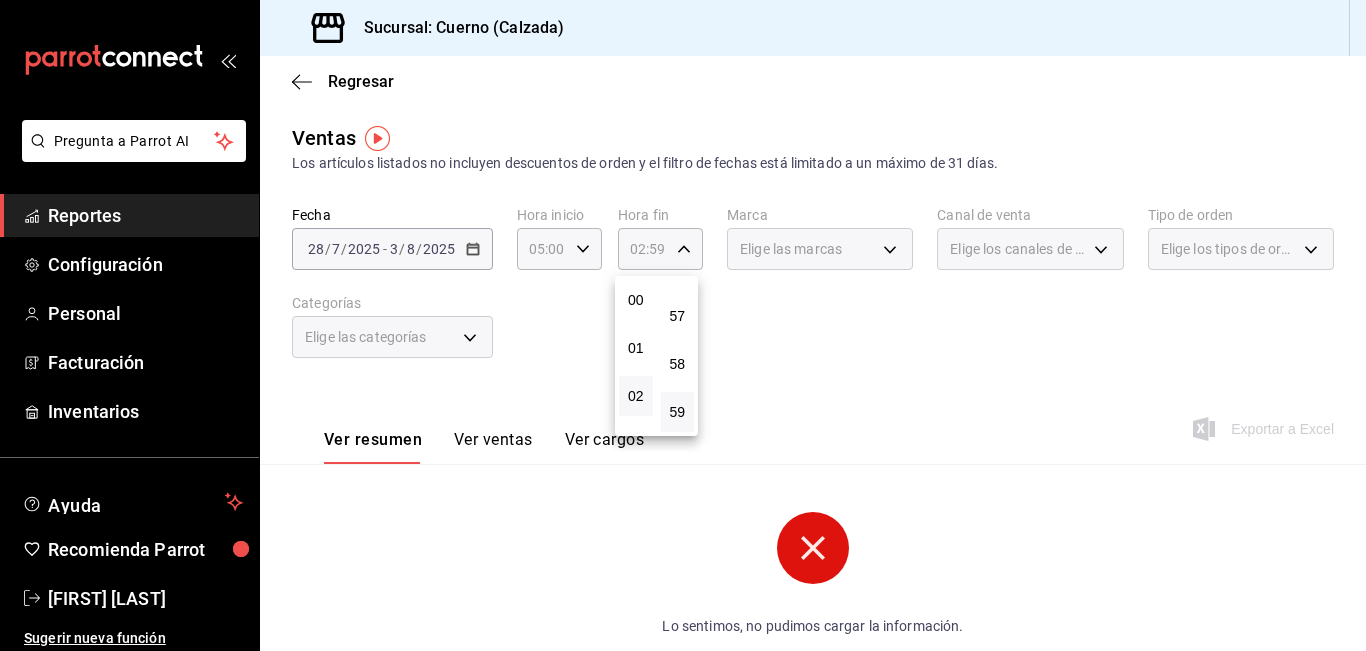 click at bounding box center [683, 325] 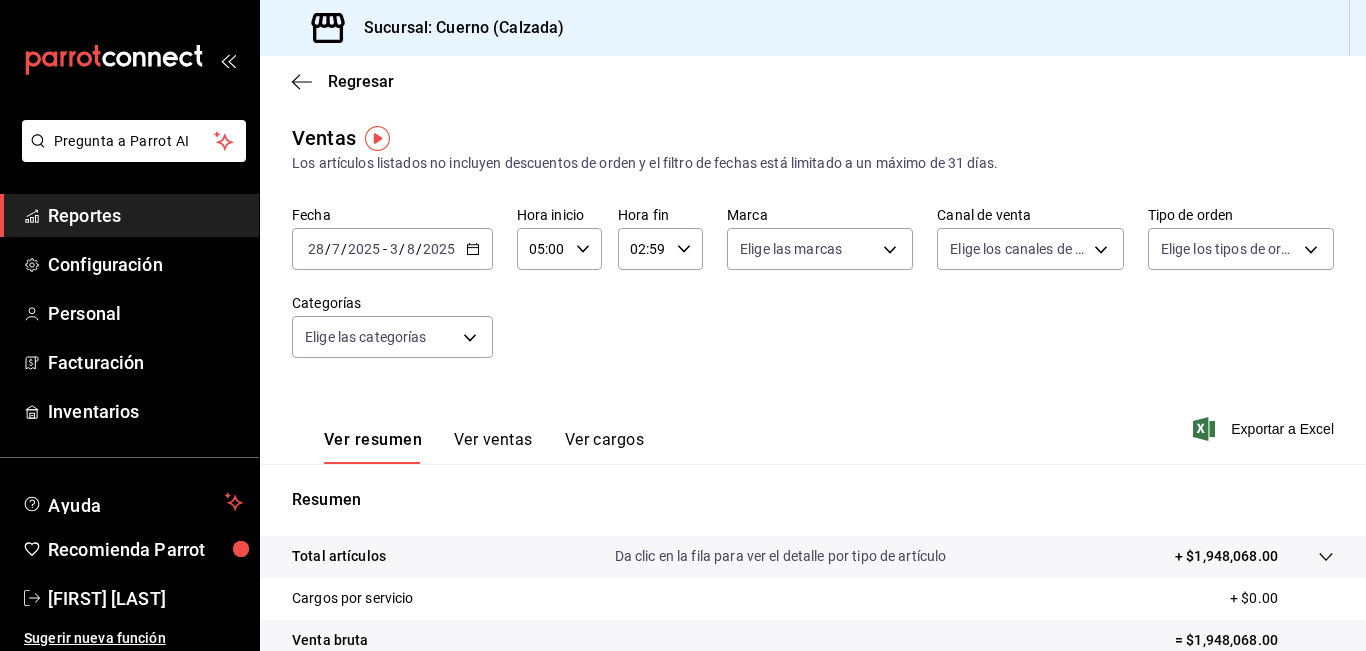 click on "02:59" at bounding box center [643, 249] 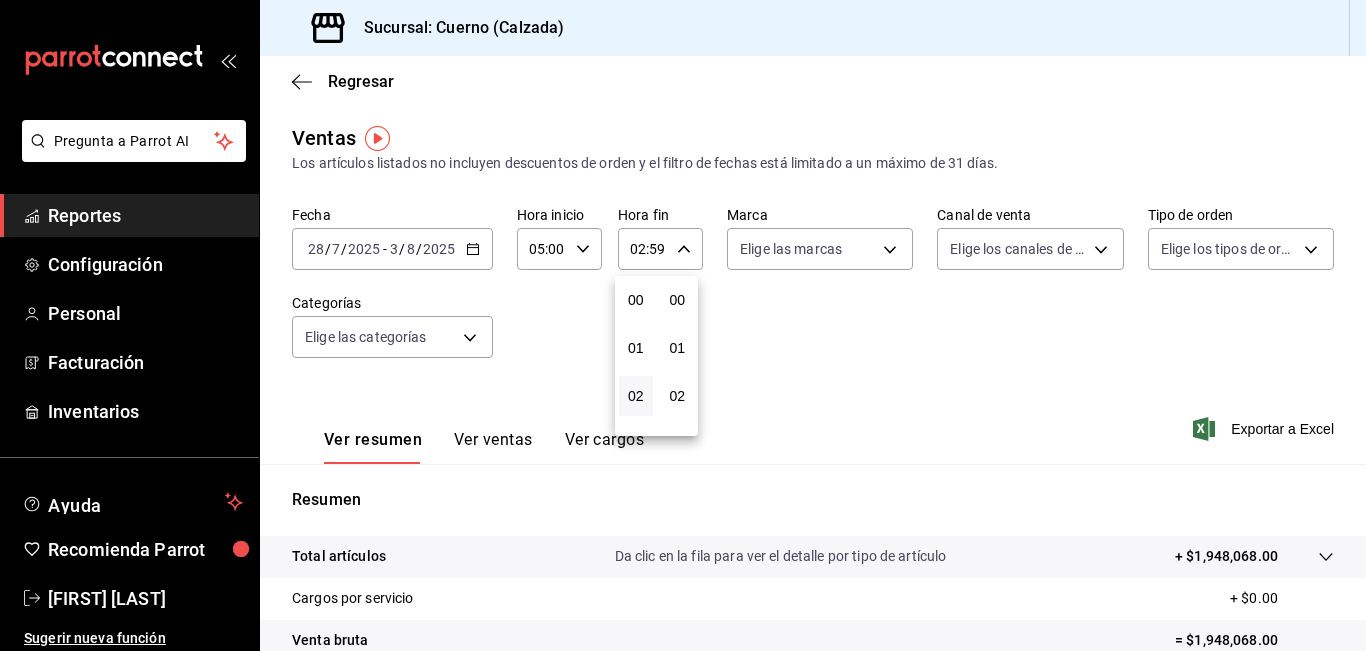 scroll, scrollTop: 96, scrollLeft: 0, axis: vertical 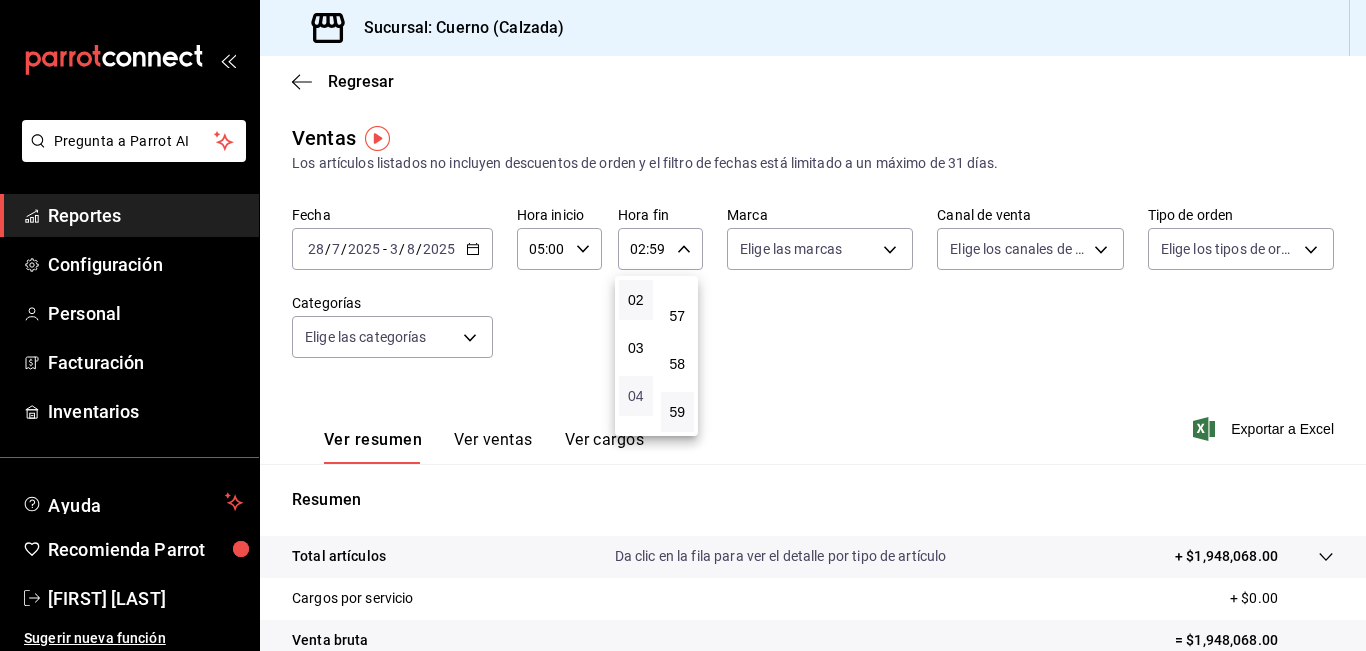 click on "04" at bounding box center [636, 396] 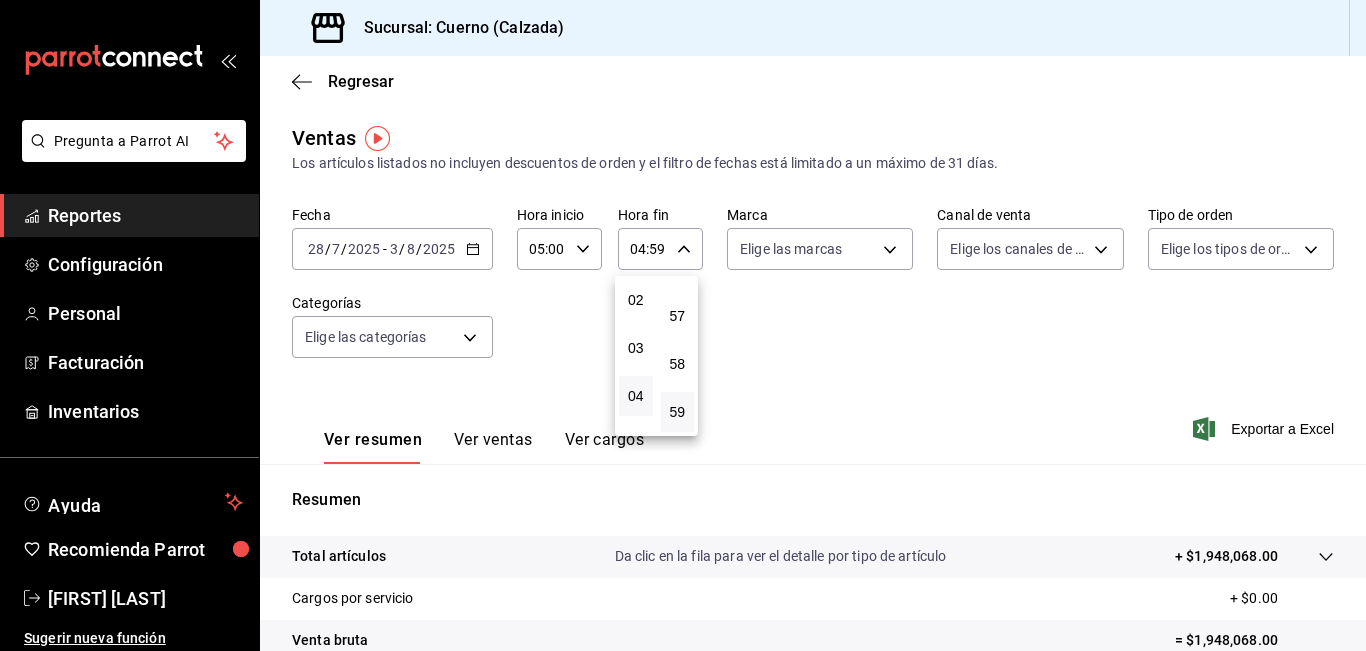 click at bounding box center (683, 325) 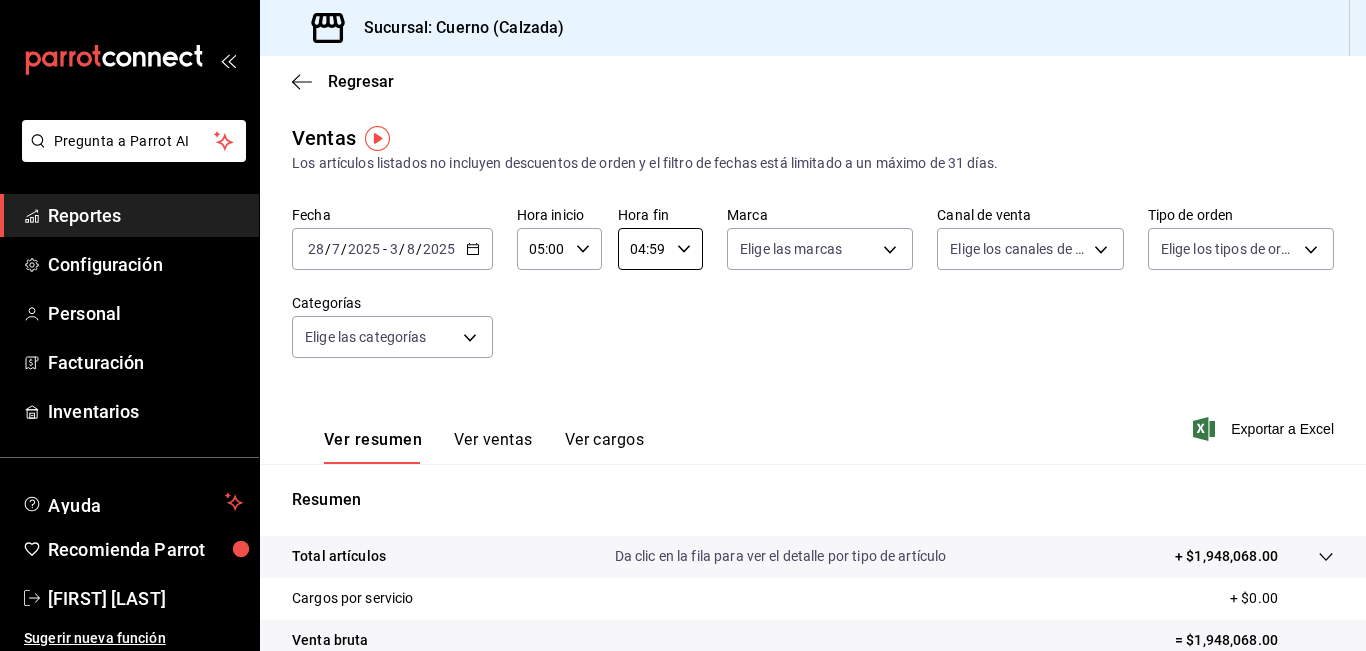 click on "04:59" at bounding box center [643, 249] 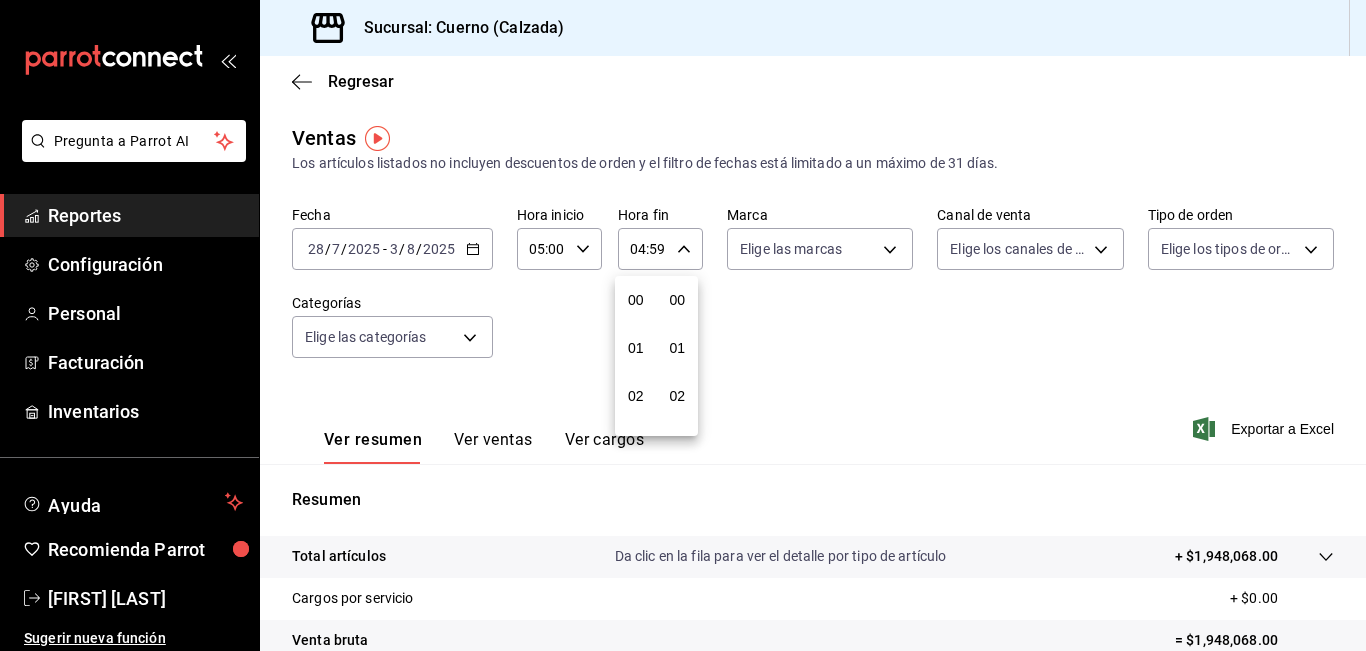 scroll, scrollTop: 192, scrollLeft: 0, axis: vertical 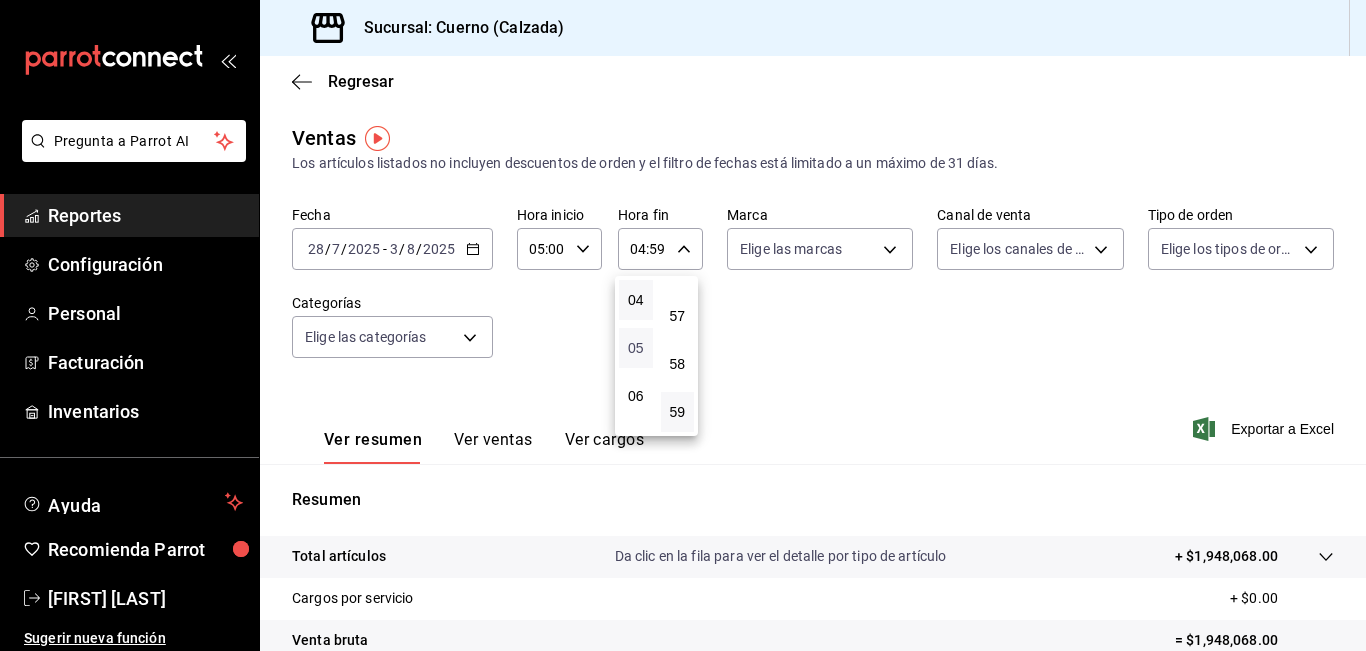 click on "05" at bounding box center [636, 348] 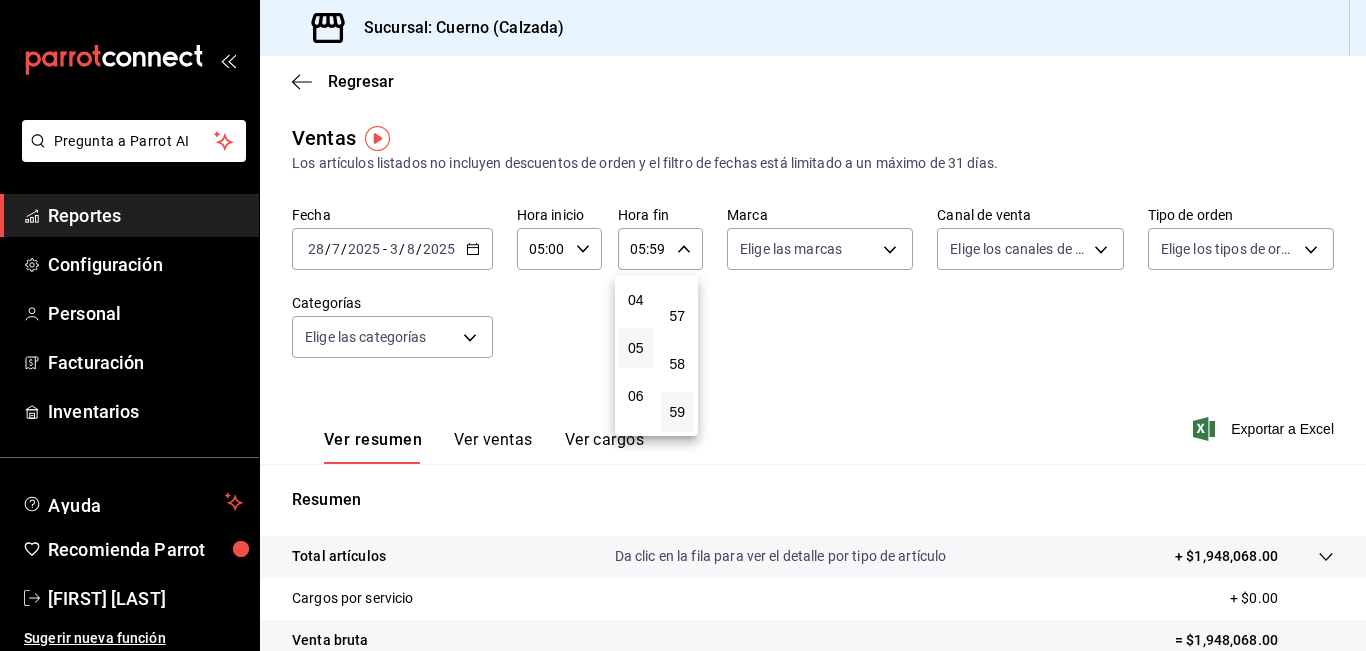 click at bounding box center (683, 325) 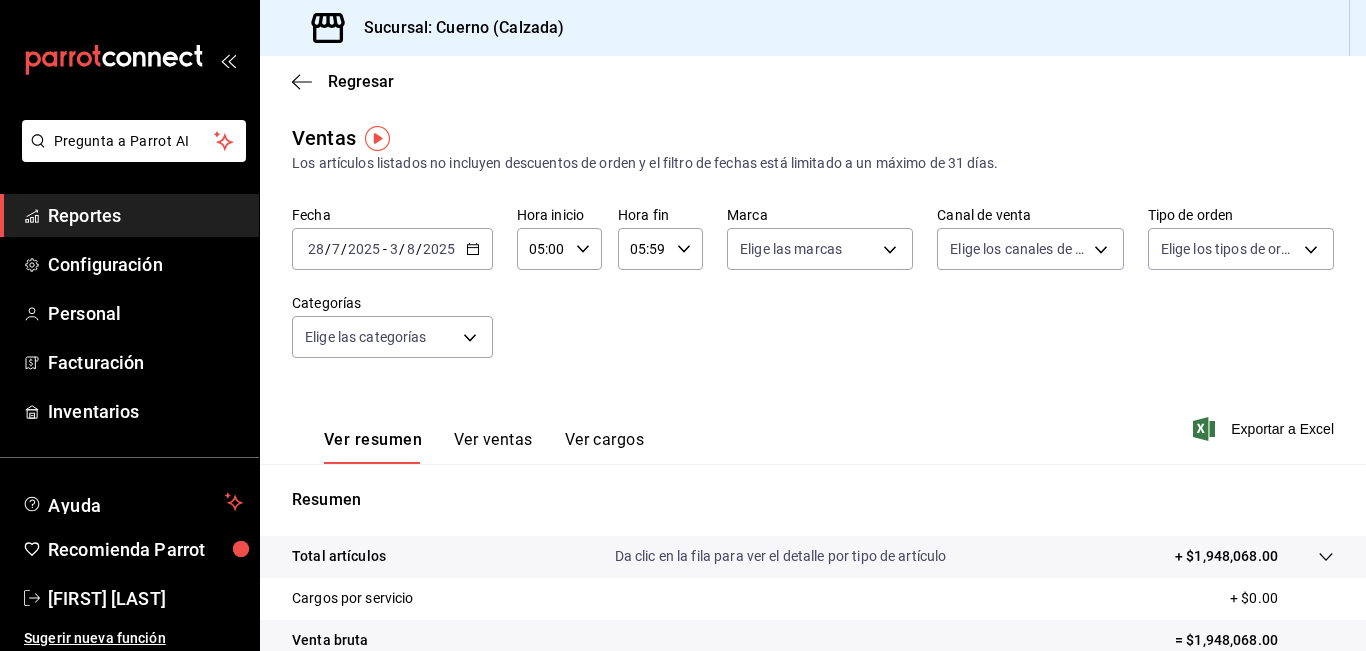 click on "05:59" at bounding box center (643, 249) 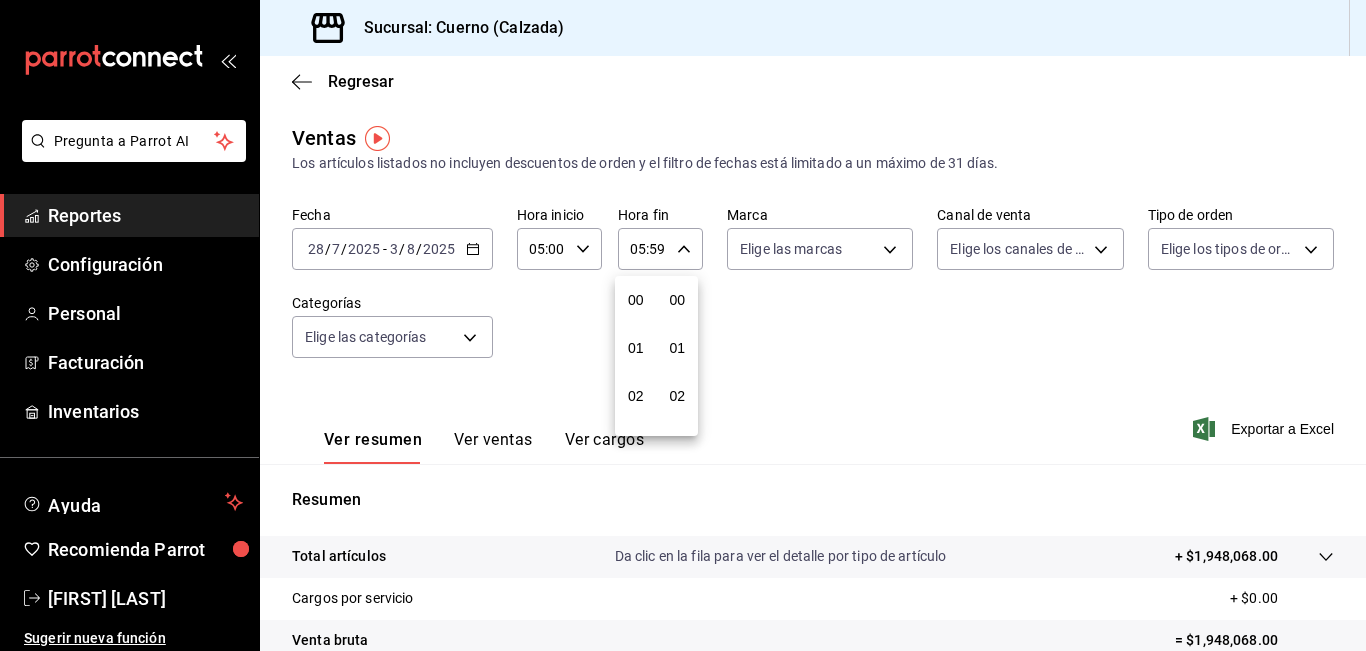 scroll, scrollTop: 240, scrollLeft: 0, axis: vertical 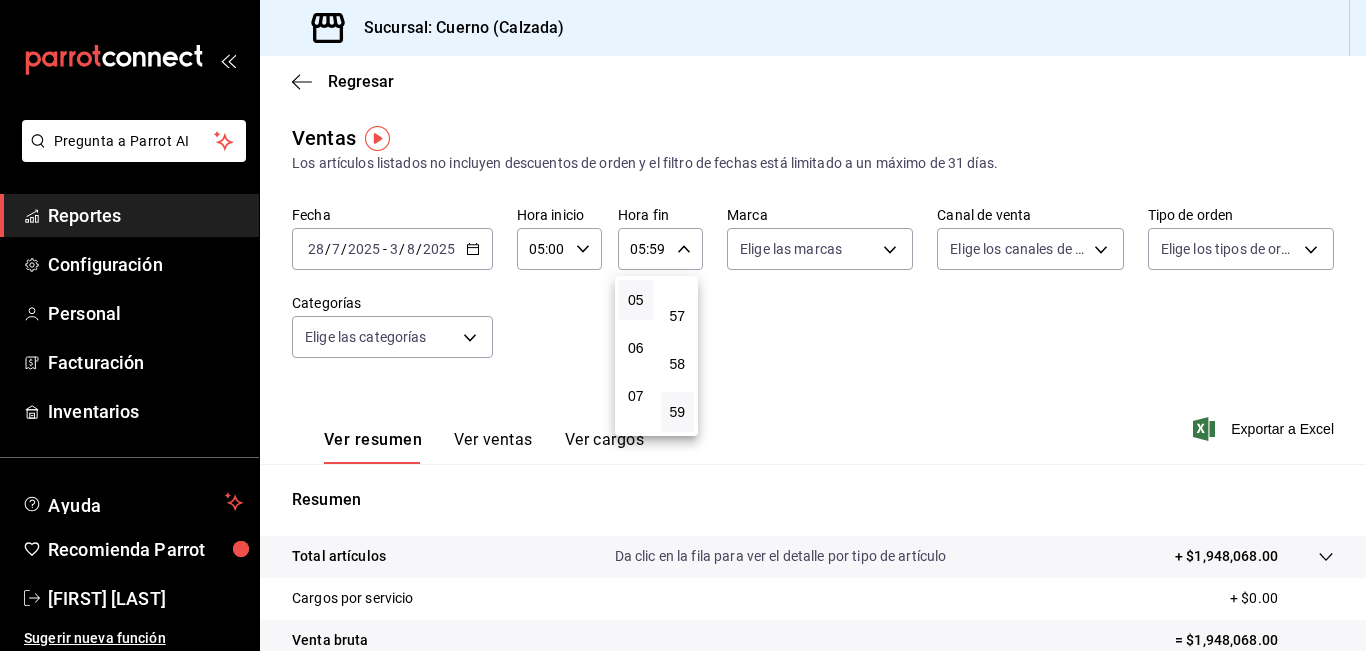 click at bounding box center (683, 325) 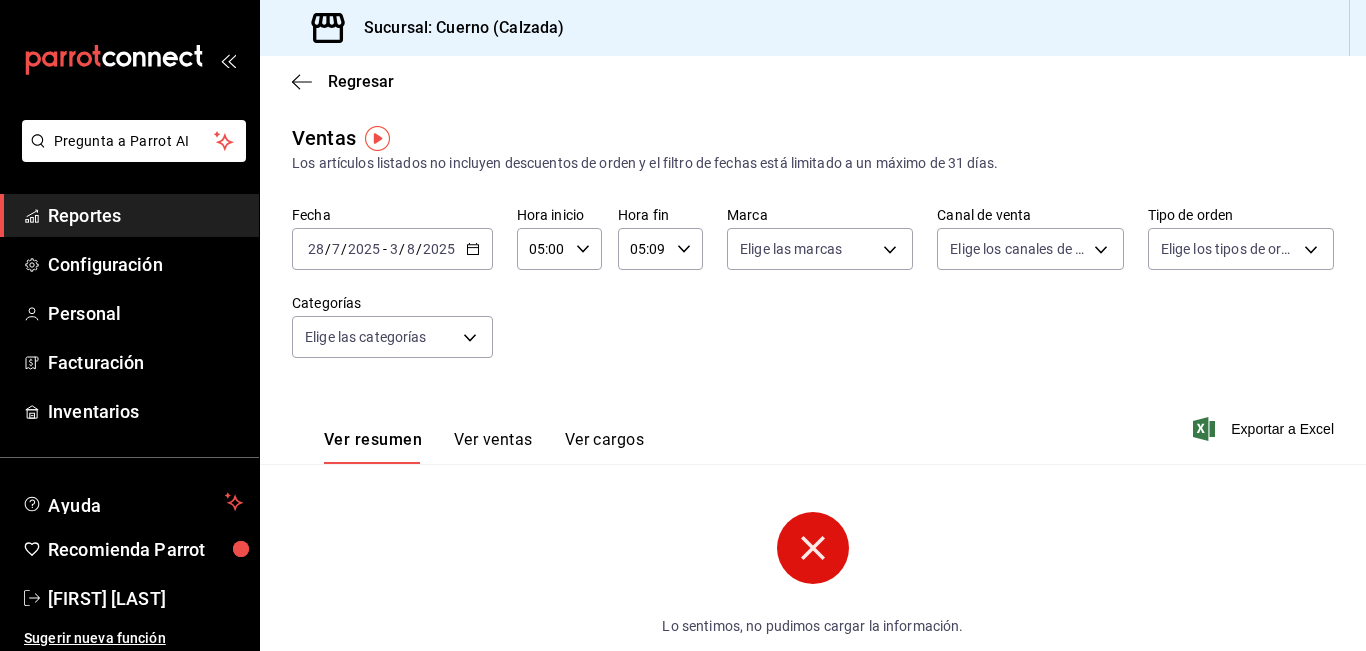 click on "05:09" at bounding box center (643, 249) 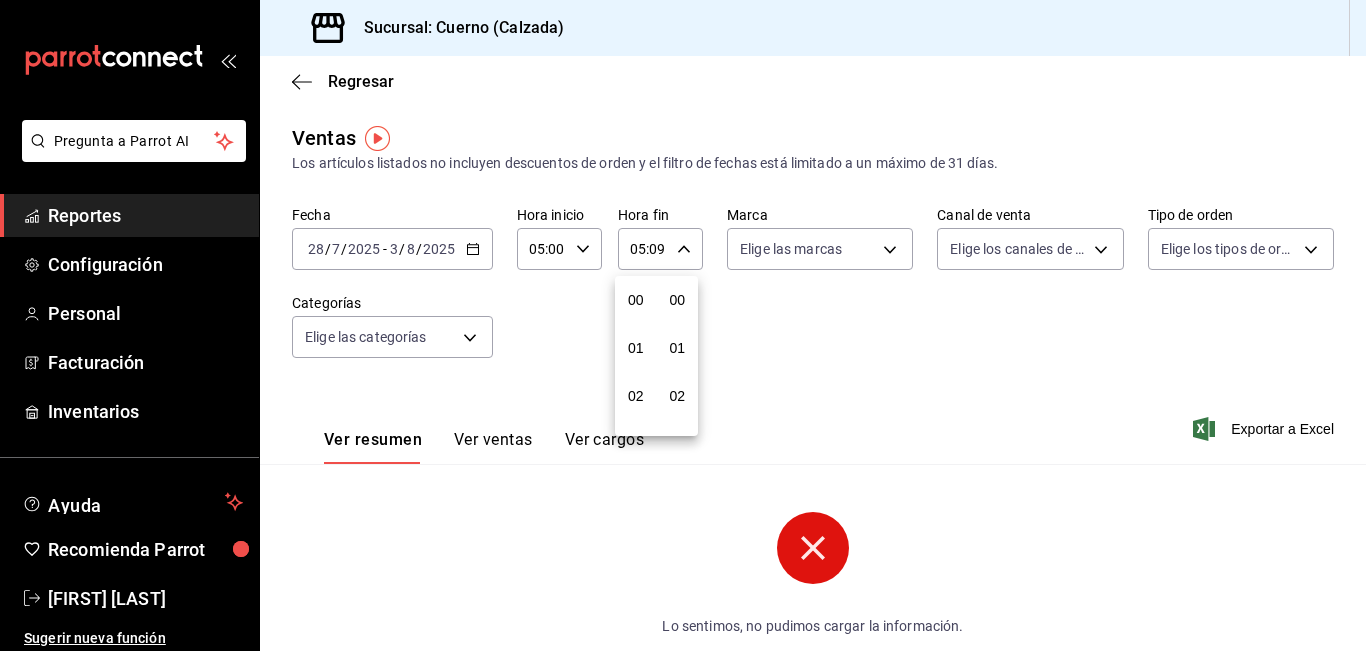 scroll, scrollTop: 240, scrollLeft: 0, axis: vertical 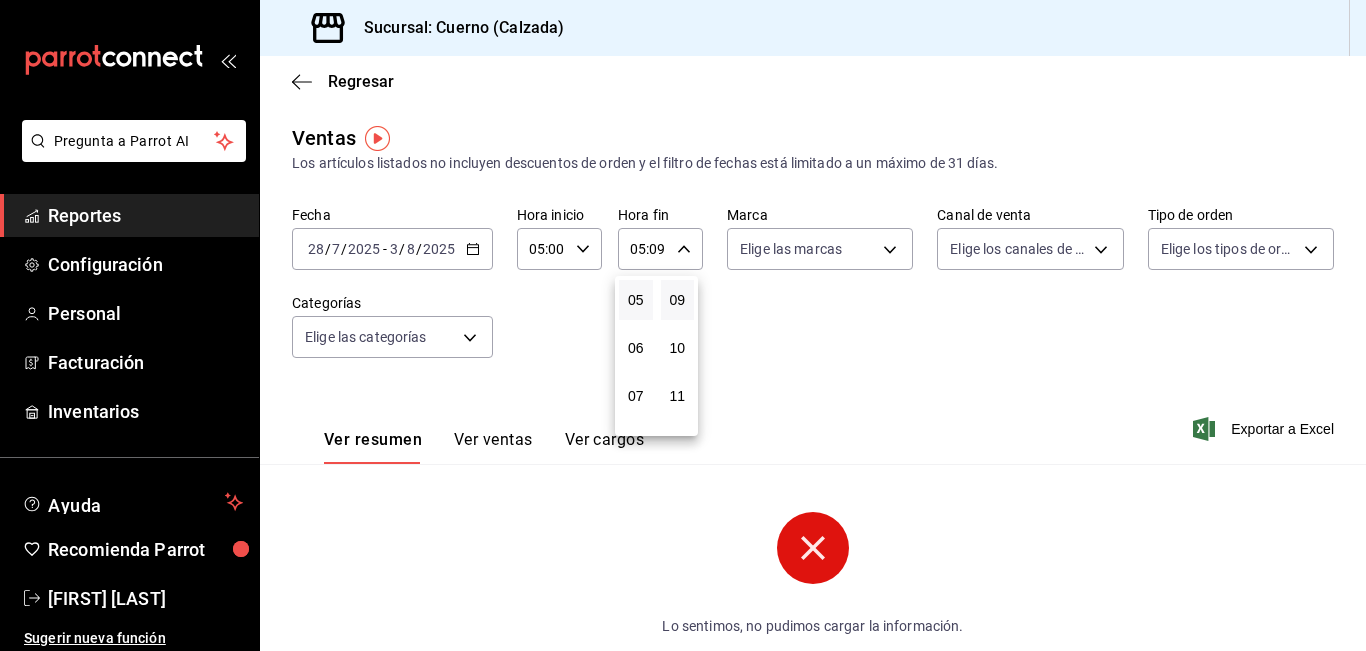 click at bounding box center (683, 325) 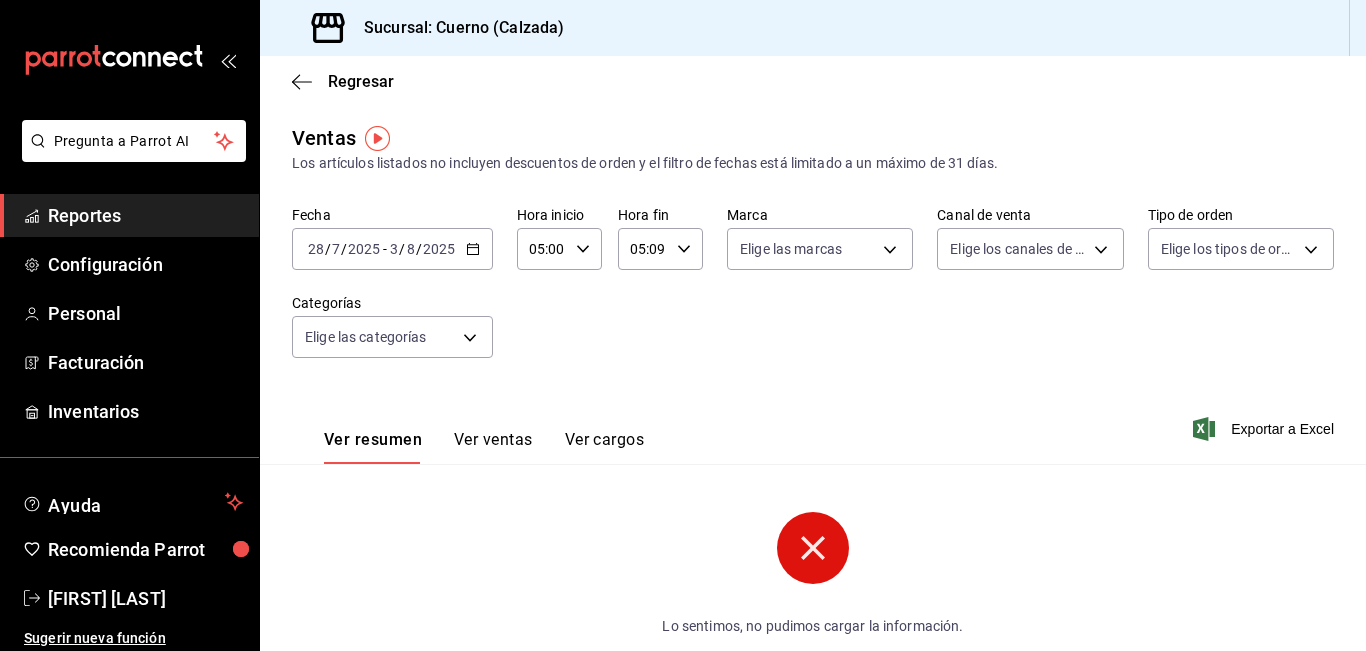 click on "05:09" at bounding box center [643, 249] 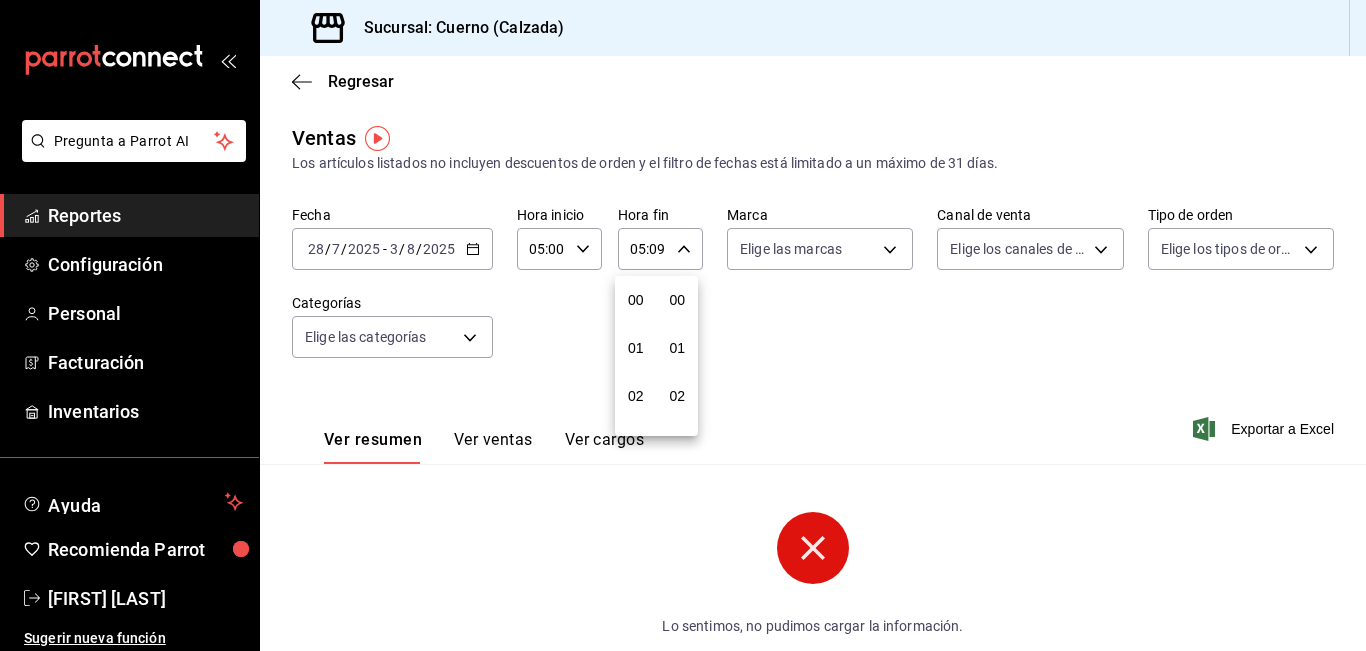 scroll, scrollTop: 240, scrollLeft: 0, axis: vertical 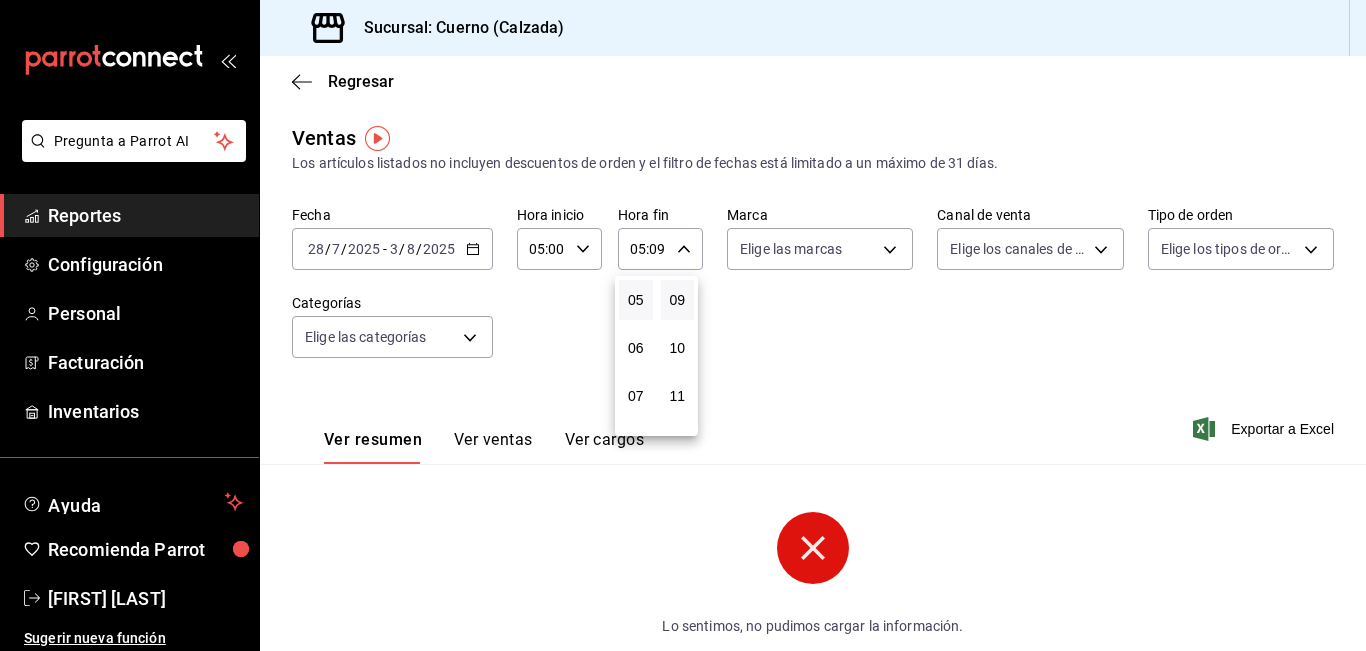 click at bounding box center [683, 325] 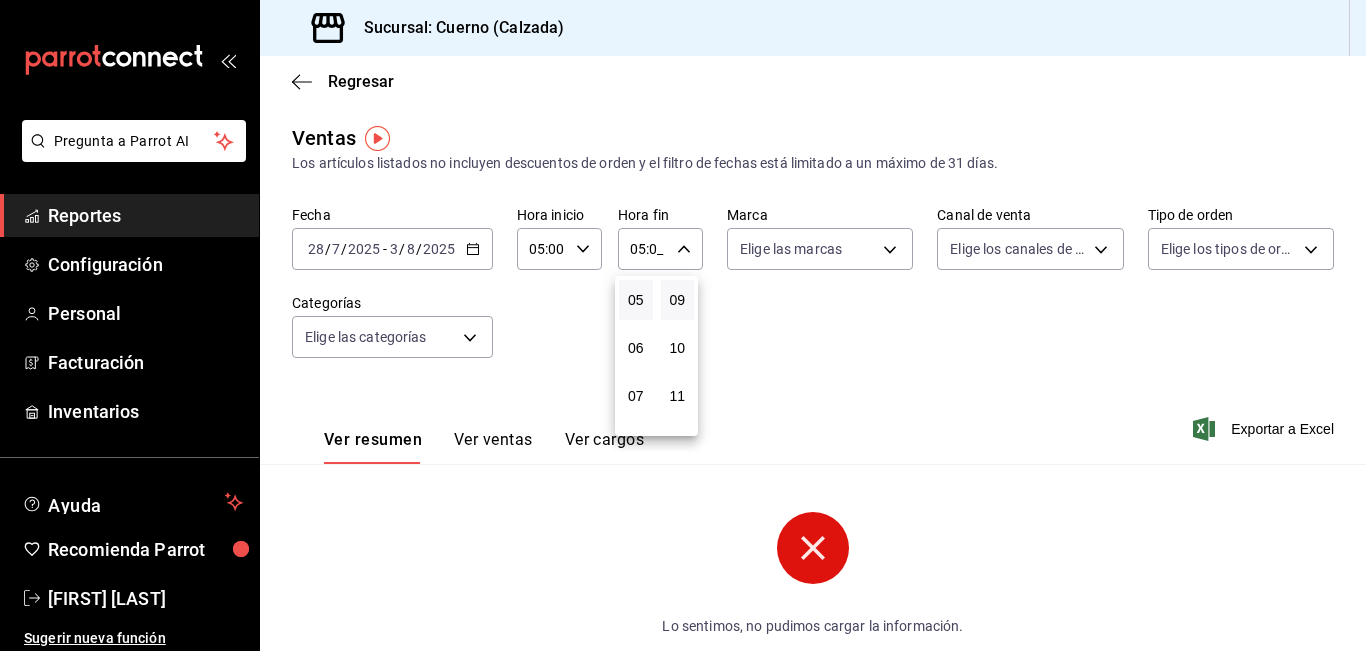 type on "05:00" 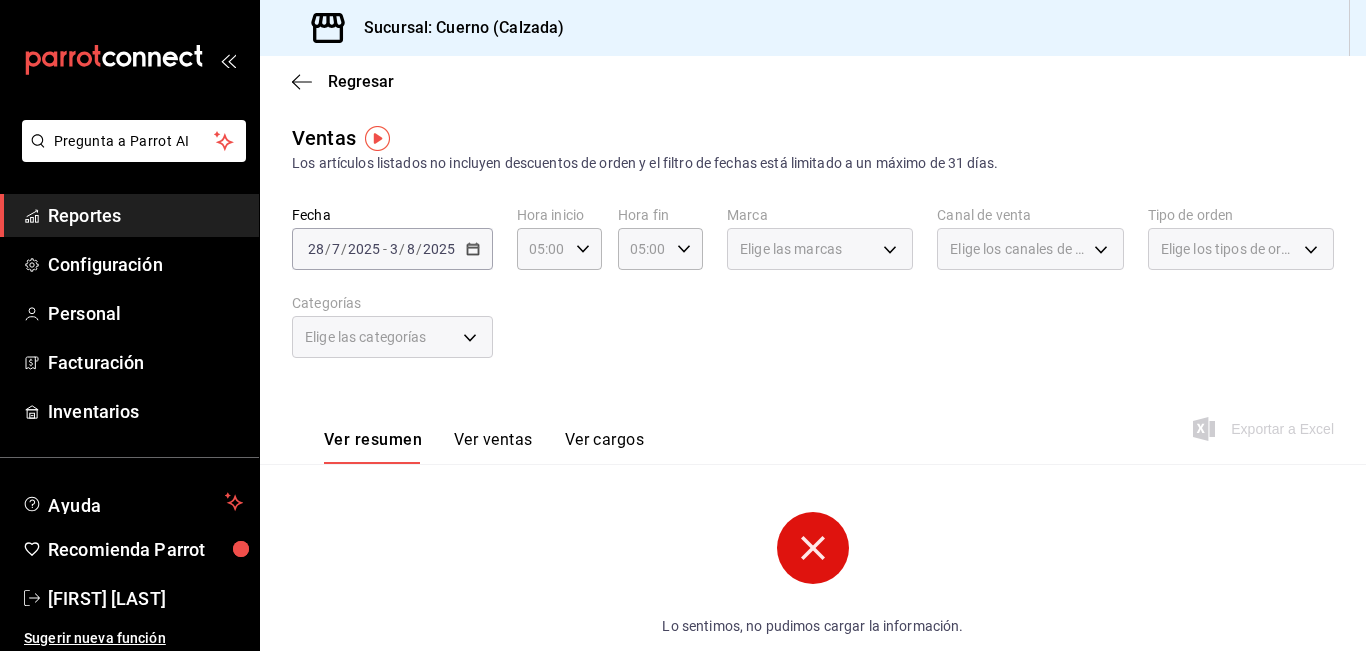 click on "Elige las marcas" at bounding box center (791, 249) 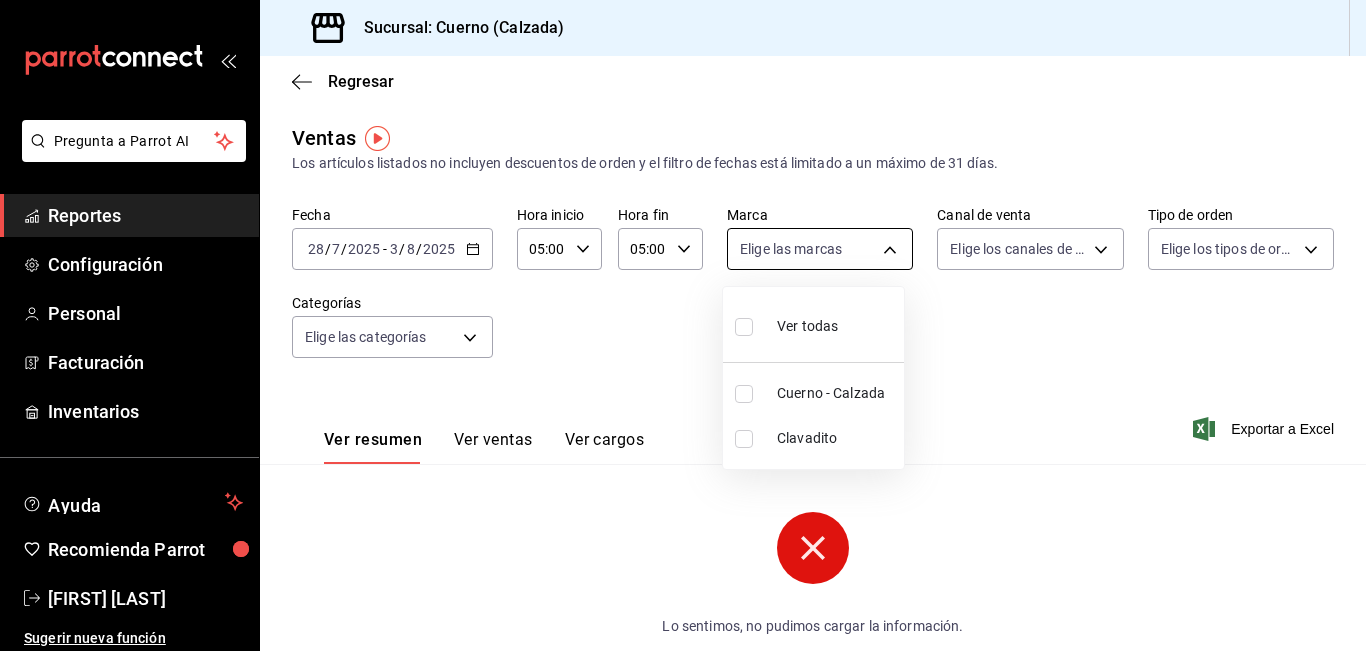 click on "Pregunta a Parrot AI Reportes   Configuración   Personal   Facturación   Inventarios   Ayuda Recomienda Parrot   [FIRST] [LAST]   Sugerir nueva función   Sucursal: Cuerno (Calzada) Regresar Ventas Los artículos listados no incluyen descuentos de orden y el filtro de fechas está limitado a un máximo de 31 días. Fecha [DATE] [DATE] - [DATE] [DATE] Hora inicio 05:00 Hora inicio Hora fin 05:00 Hora fin Marca Elige las marcas Canal de venta Elige los canales de venta Tipo de orden Elige los tipos de orden Categorías Elige las categorías Ver resumen Ver ventas Ver cargos Exportar a Excel Lo sentimos, no pudimos cargar la información. Reintentar Pregunta a Parrot AI Reportes   Configuración   Personal   Facturación   Inventarios   Ayuda Recomienda Parrot   [FIRST] [LAST]   Sugerir nueva función   GANA 1 MES GRATIS EN TU SUSCRIPCIÓN AQUÍ Ver video tutorial Ir a video Visitar centro de ayuda (81) 2046 6363 soporte@parrotsoftware.io Visitar centro de ayuda (81) 2046 6363 Ver todas" at bounding box center (683, 325) 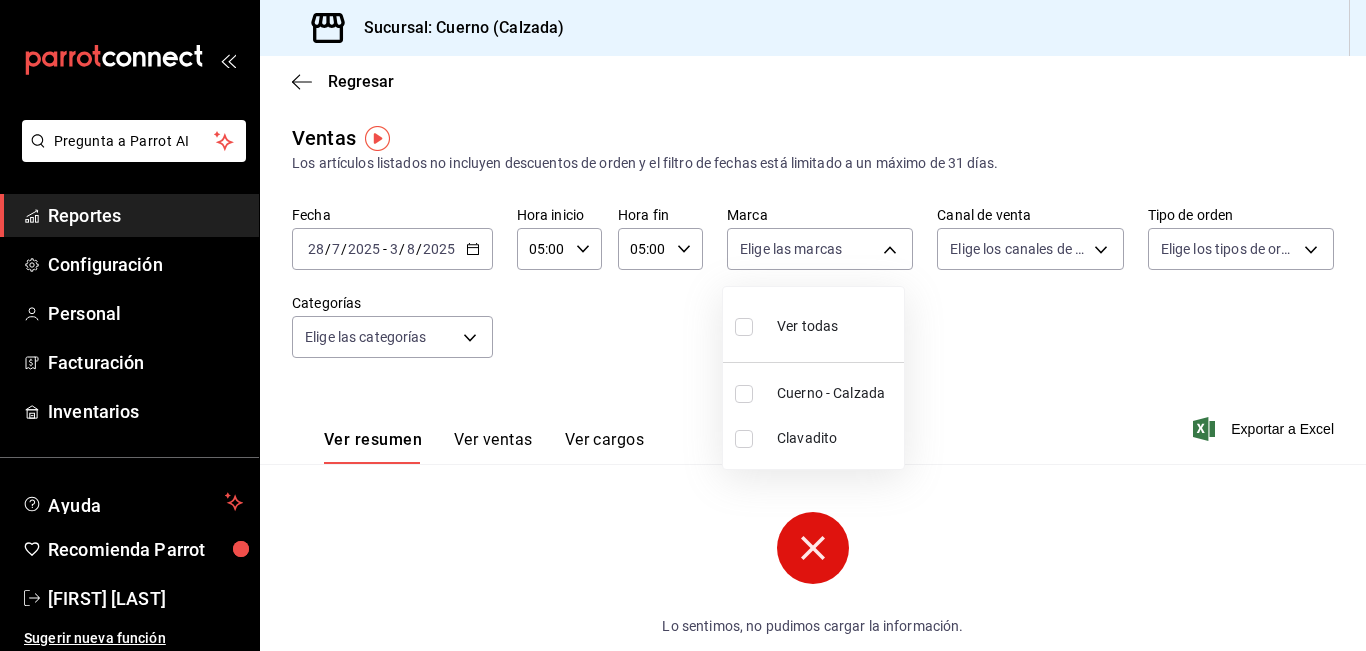 click on "Cuerno - Calzada" at bounding box center (836, 393) 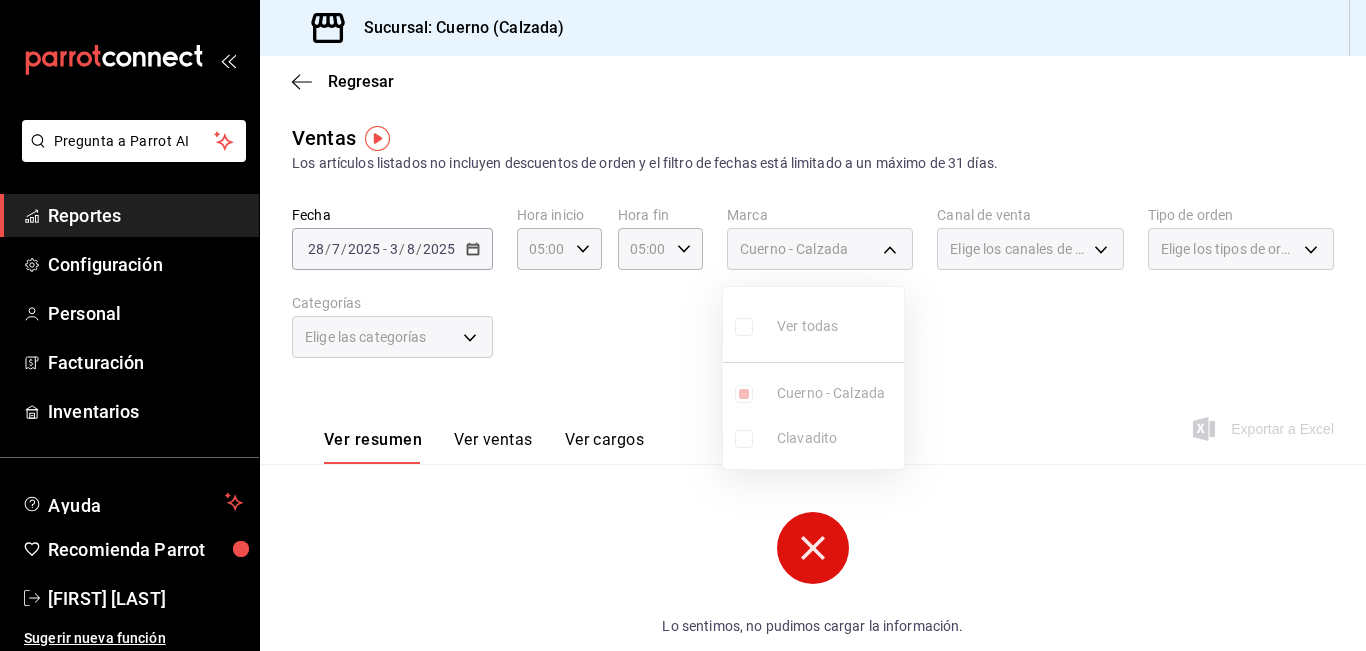 click at bounding box center [683, 325] 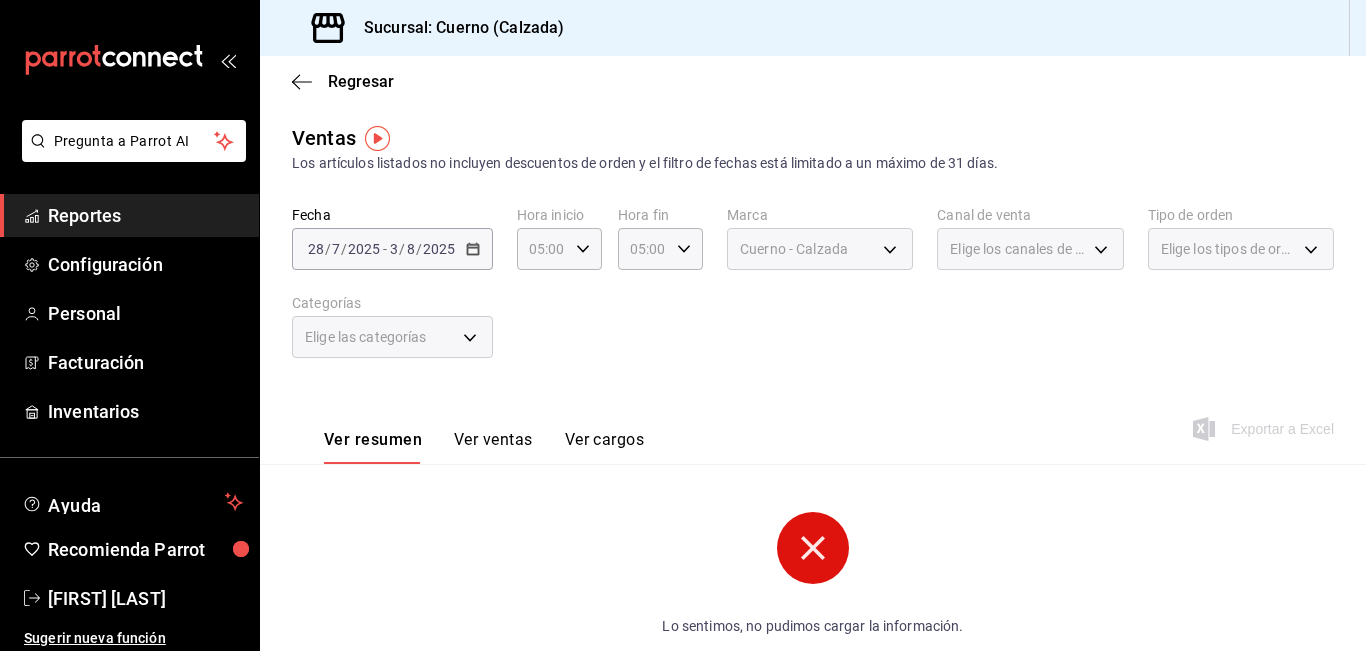 click on "Elige los canales de venta" at bounding box center [1018, 249] 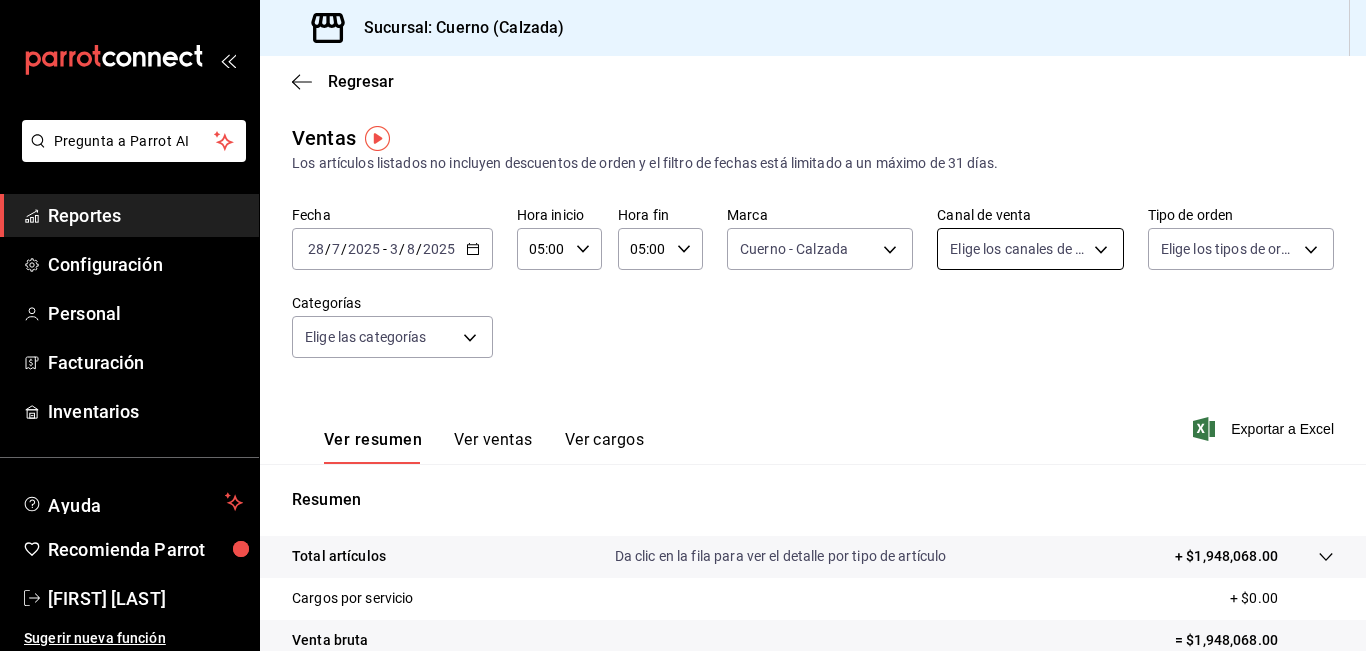 click on "Pregunta a Parrot AI Reportes   Configuración   Personal   Facturación   Inventarios   Ayuda Recomienda Parrot   [FIRST] [LAST]   Sugerir nueva función   Sucursal: Cuerno (Calzada) Regresar Ventas Los artículos listados no incluyen descuentos de orden y el filtro de fechas está limitado a un máximo de 31 días. Fecha [DATE] [DATE] - [DATE] [DATE] Hora inicio 05:00 Hora inicio Hora fin 05:00 Hora fin Marca Cuerno - Calzada b7ae777b-2dfc-42e0-9650-6cefdf37a424 Canal de venta Elige los canales de venta Tipo de orden Elige los tipos de orden Categorías Elige las categorías Ver resumen Ver ventas Ver cargos Exportar a Excel Resumen Total artículos Da clic en la fila para ver el detalle por tipo de artículo + $1,948,068.00 Cargos por servicio + $0.00 Venta bruta = $1,948,068.00 Descuentos totales - $39,779.20 Certificados de regalo - $19,028.00 Venta total = $1,889,260.80 Impuestos - $260,587.70 Venta neta = $1,628,673.10 Pregunta a Parrot AI Reportes   Configuración   Personal" at bounding box center [683, 325] 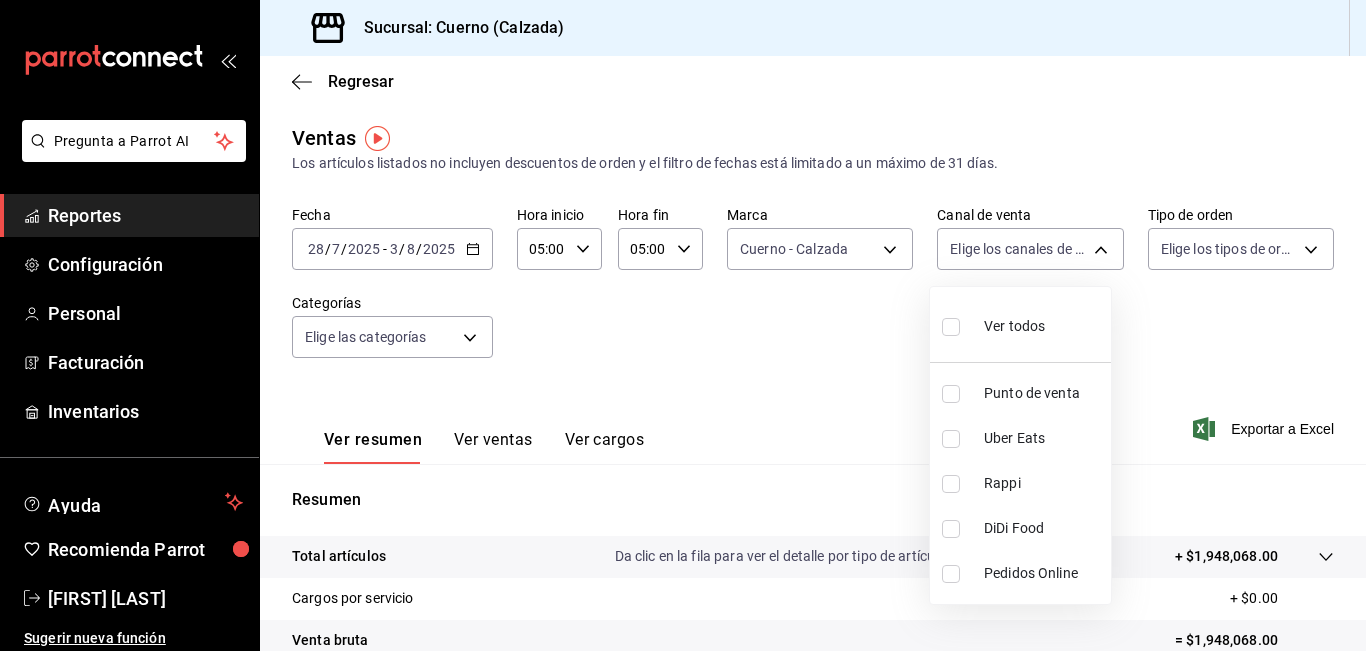 click on "Ver todos" at bounding box center [993, 324] 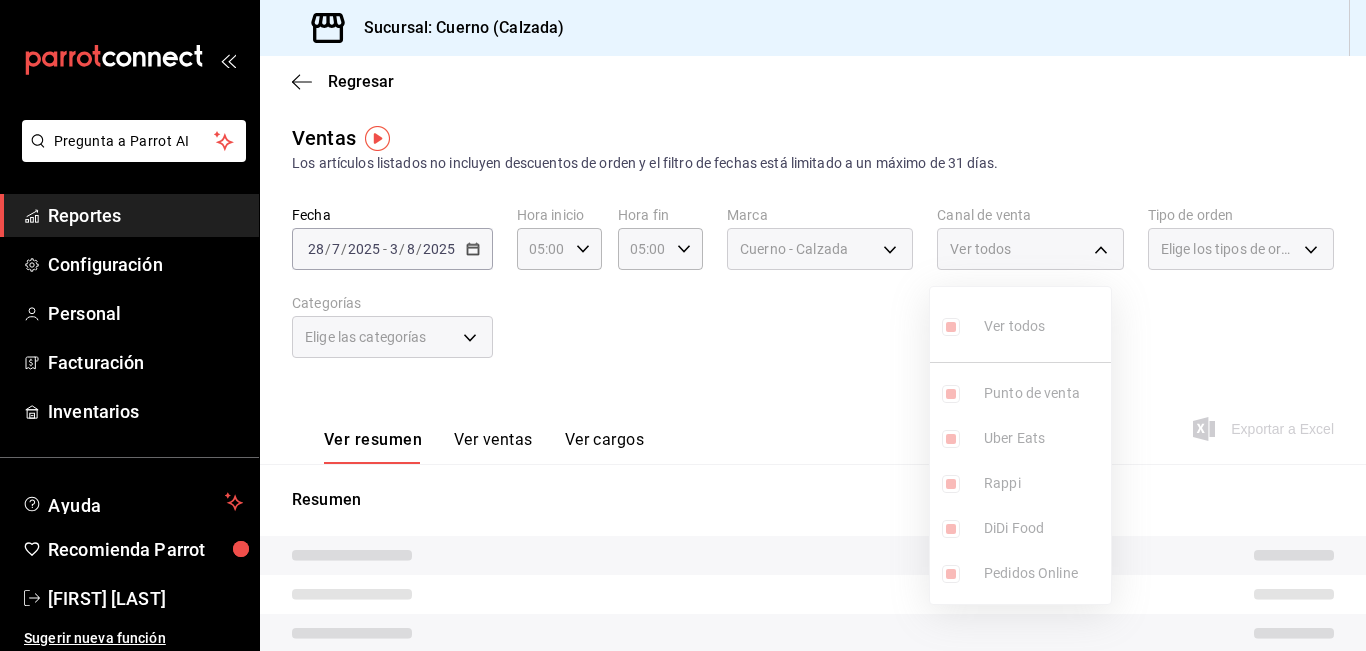 click at bounding box center (683, 325) 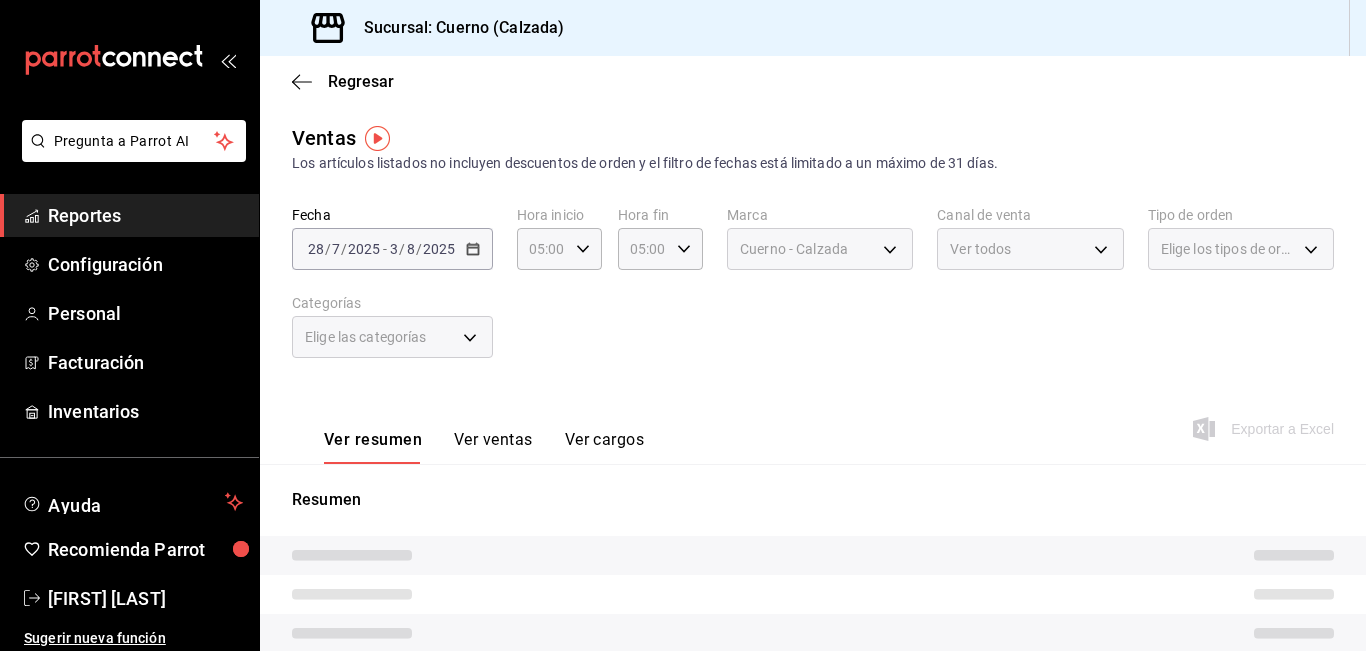 click on "Elige los tipos de orden" at bounding box center [1241, 249] 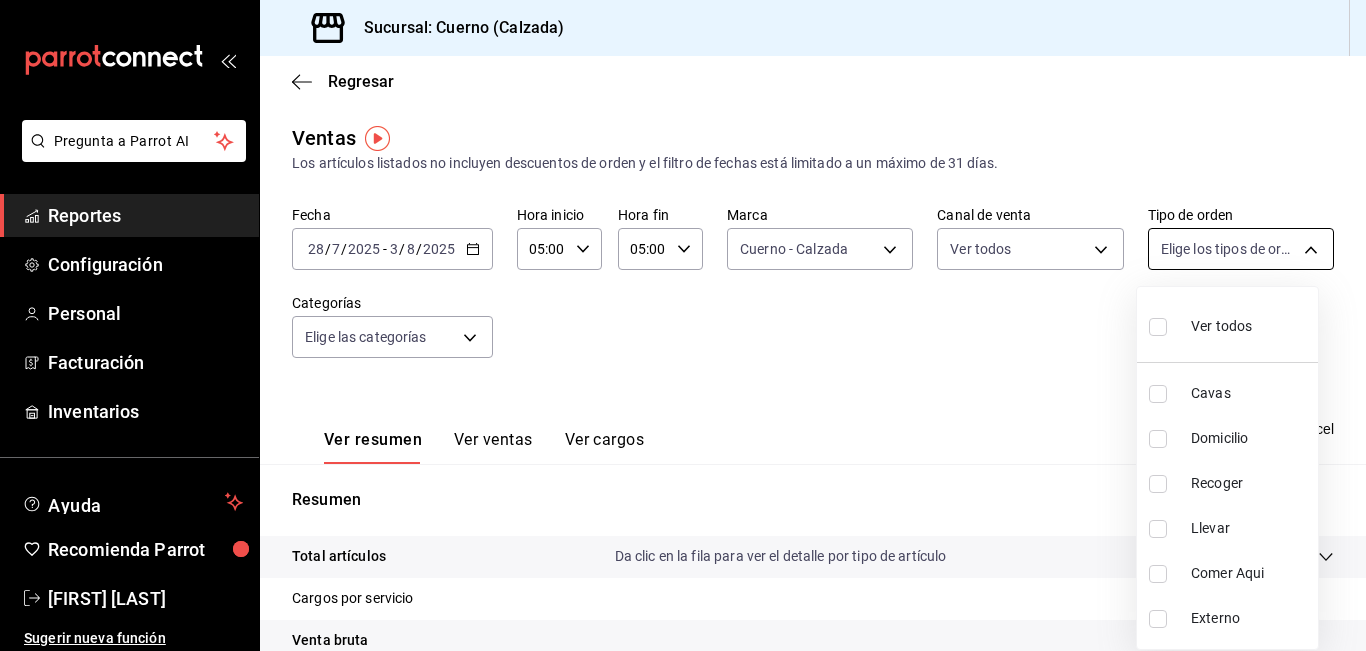 click on "Pregunta a Parrot AI Reportes   Configuración   Personal   Facturación   Inventarios   Ayuda Recomienda Parrot   [FIRST] [LAST]   Sugerir nueva función   Sucursal: Cuerno (Calzada) Regresar Ventas Los artículos listados no incluyen descuentos de orden y el filtro de fechas está limitado a un máximo de 31 días. Fecha [DATE] [DATE] - [DATE] [DATE] Hora inicio 05:00 Hora inicio Hora fin 05:00 Hora fin Marca Cuerno - Calzada b7ae777b-2dfc-42e0-9650-6cefdf37a424 Canal de venta Ver todos PARROT,UBER_EATS,RAPPI,DIDI_FOOD,ONLINE Tipo de orden Elige los tipos de orden Categorías Elige las categorías Ver resumen Ver ventas Ver cargos Exportar a Excel Resumen Total artículos Da clic en la fila para ver el detalle por tipo de artículo + $1,948,068.00 Cargos por servicio + $0.00 Venta bruta = $1,948,068.00 Descuentos totales - $39,779.20 Certificados de regalo - $19,028.00 Venta total = $1,889,260.80 Impuestos - $260,587.70 Venta neta = $1,628,673.10 Pregunta a Parrot AI Reportes" at bounding box center [683, 325] 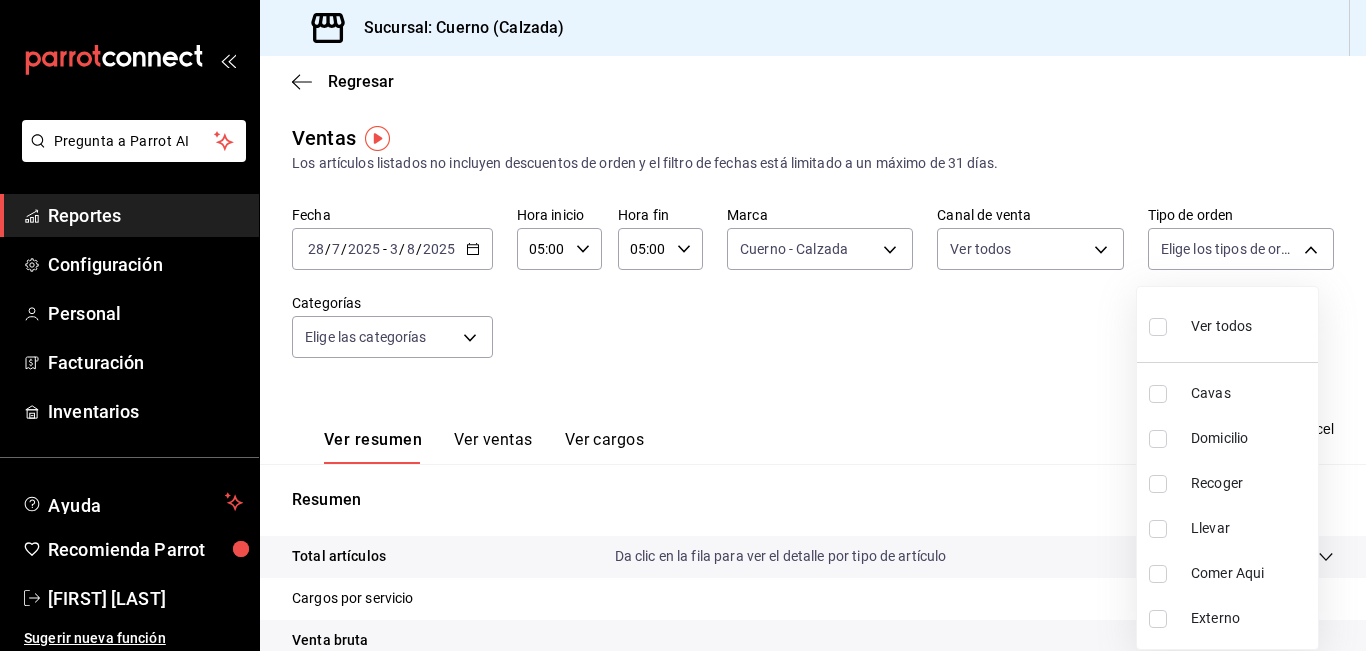 click on "Ver todos" at bounding box center [1221, 326] 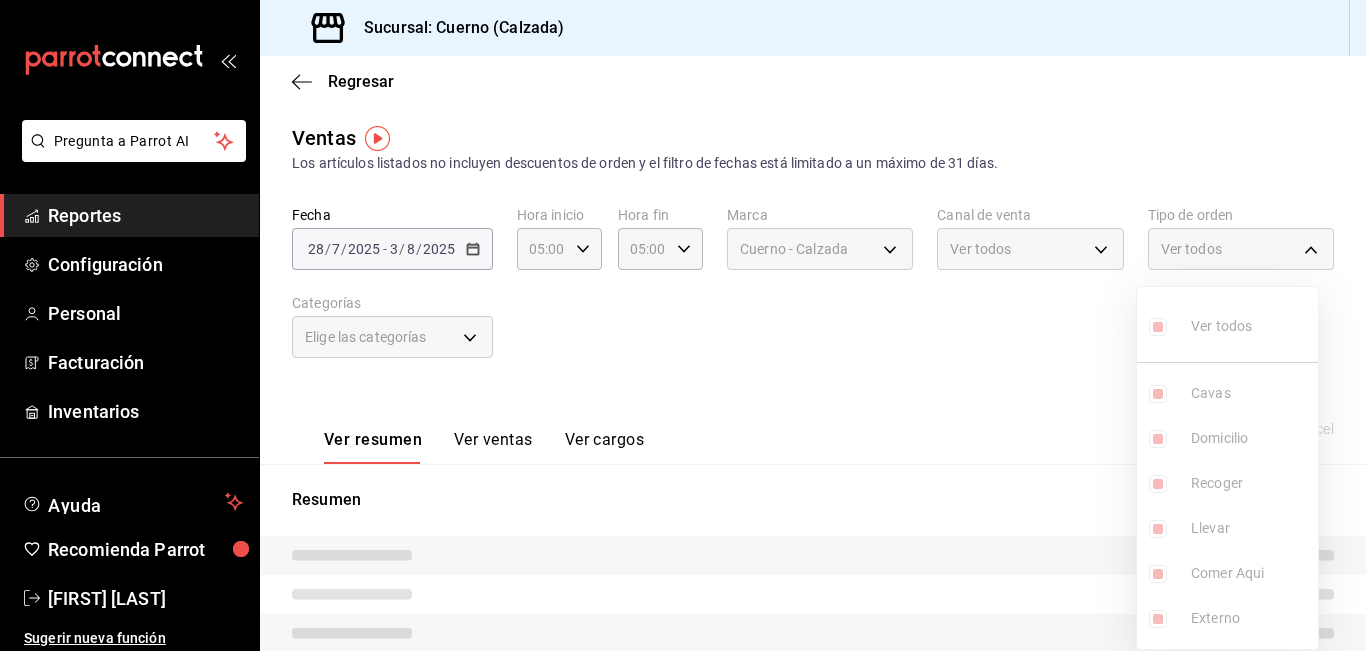 click at bounding box center [683, 325] 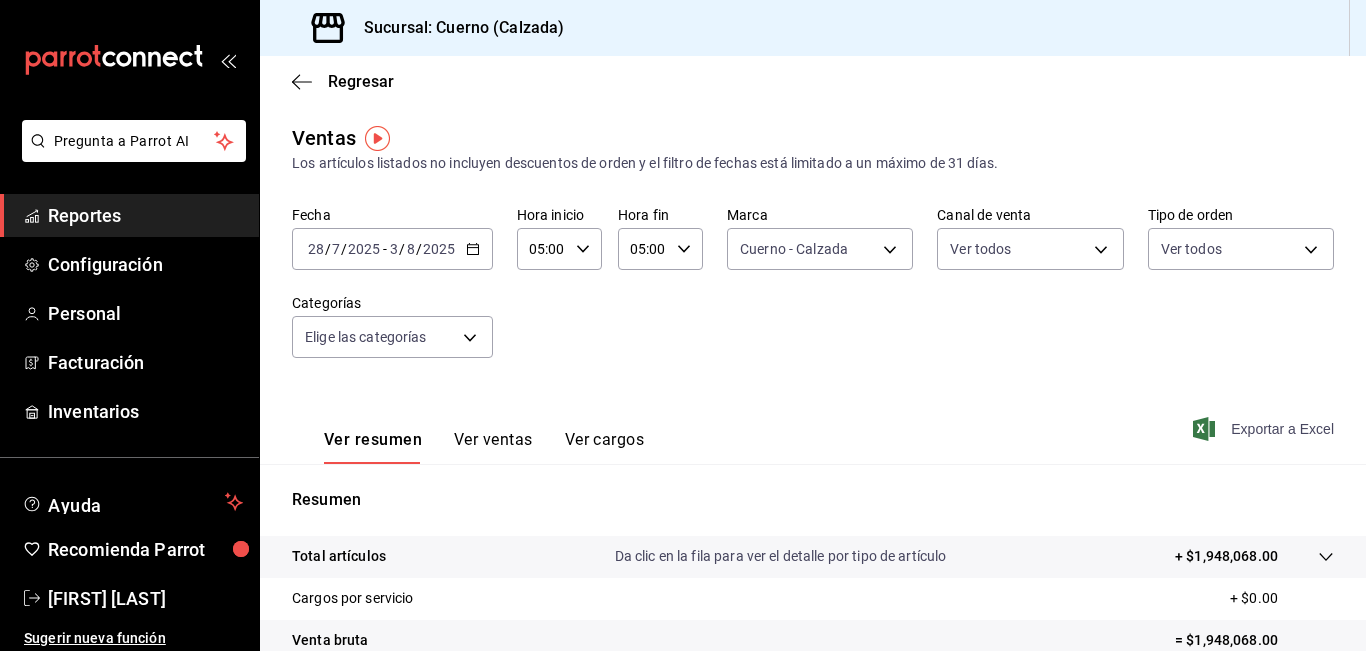 click on "Exportar a Excel" at bounding box center [1265, 429] 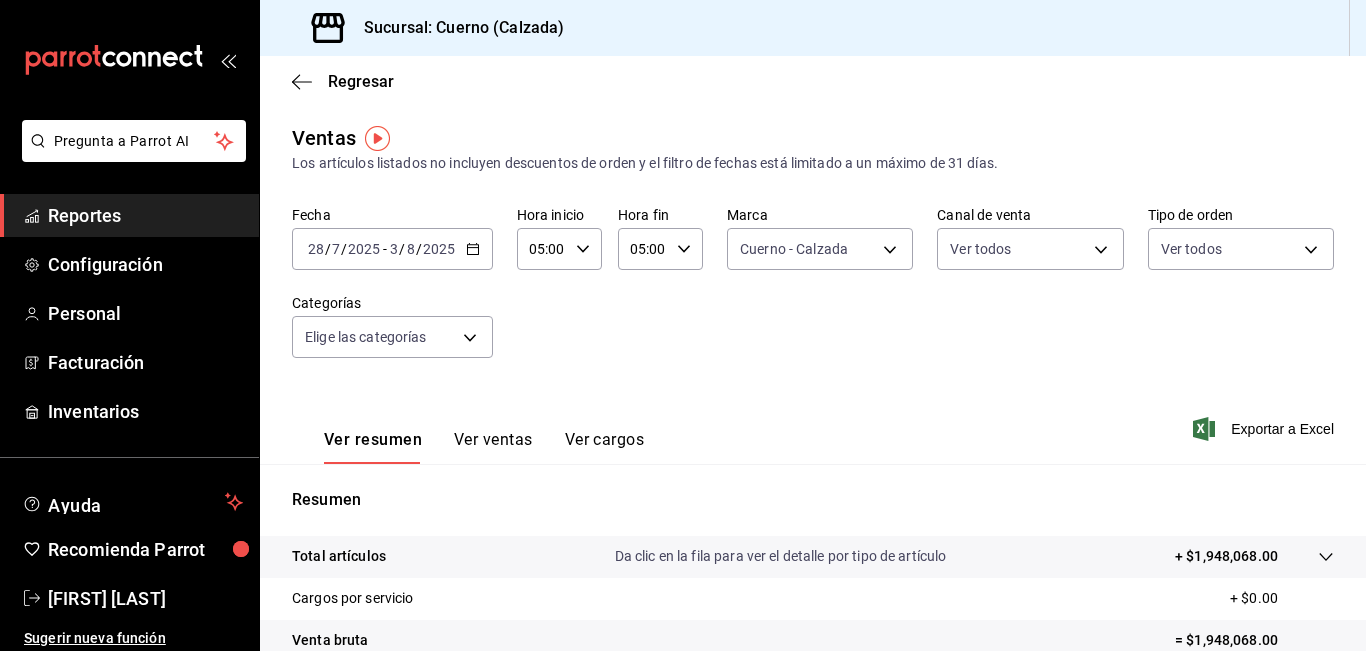 click 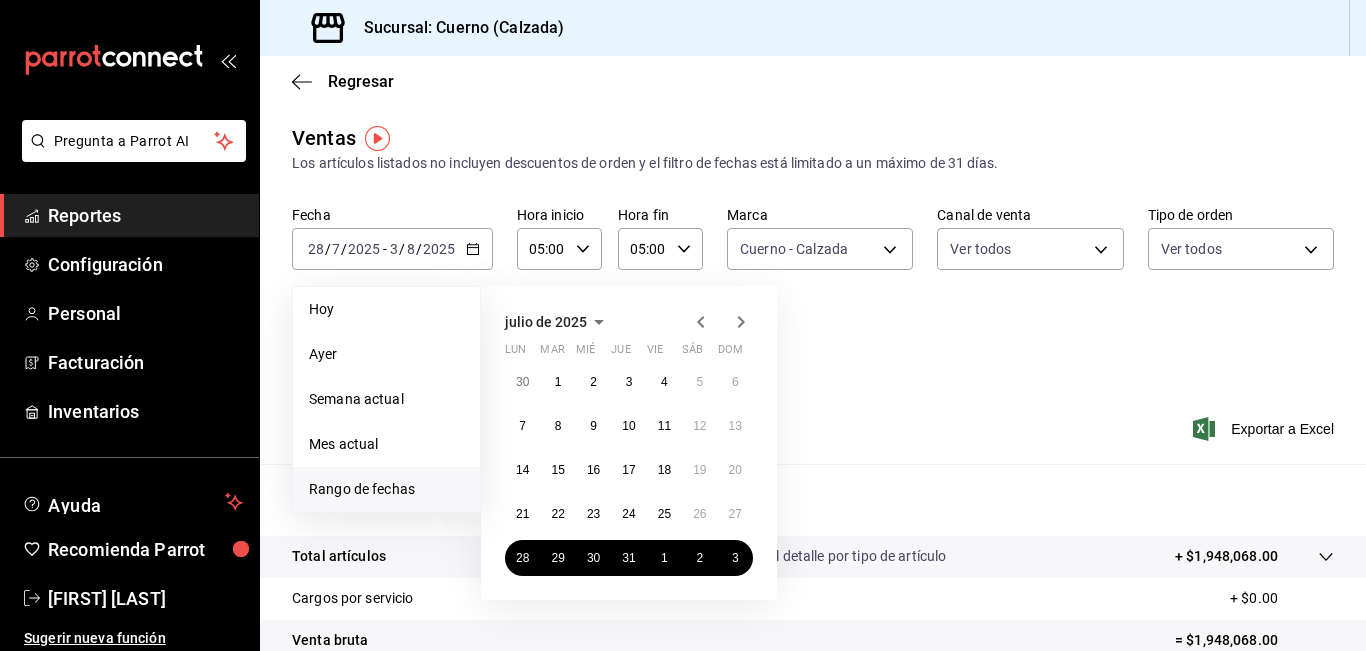 click 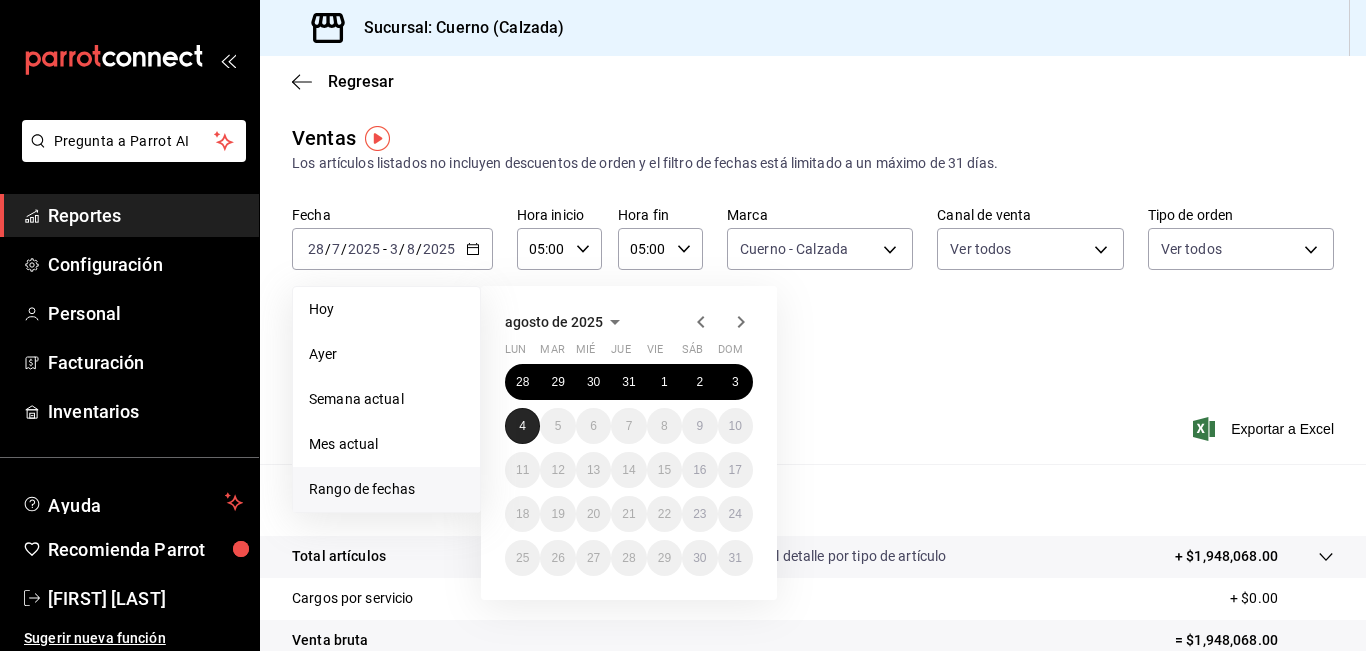 click on "4" at bounding box center (522, 426) 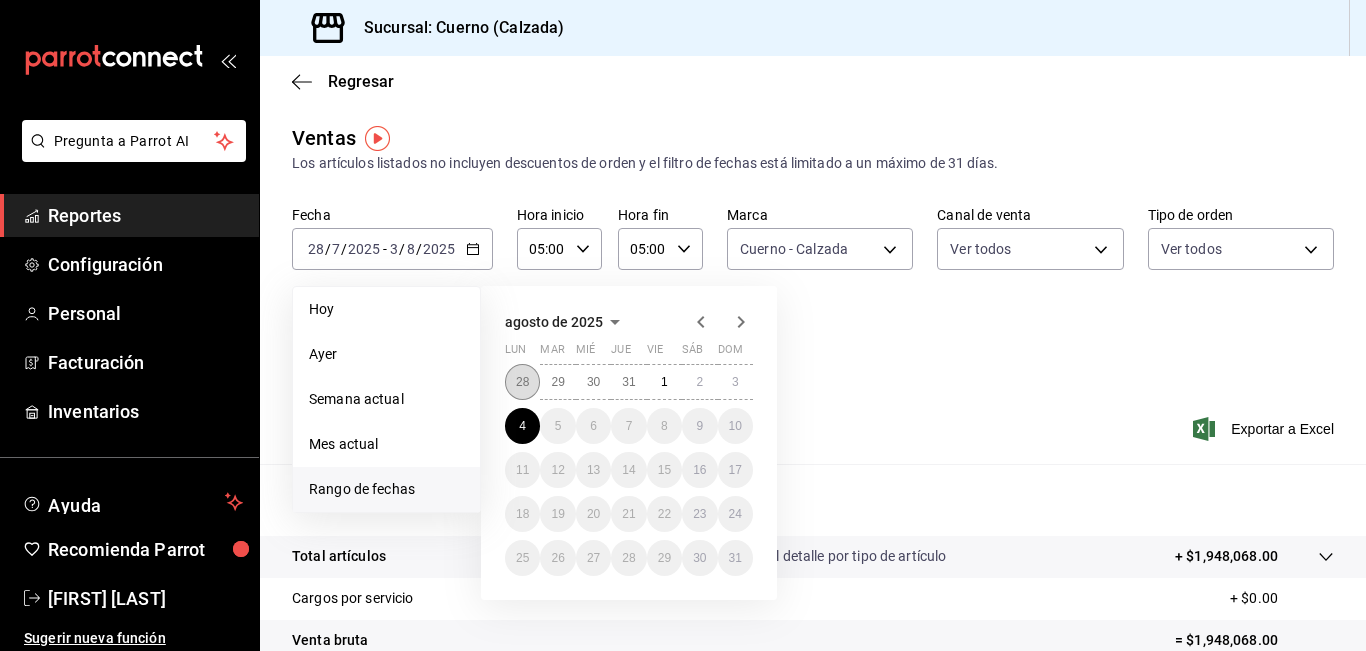 click on "28" at bounding box center (522, 382) 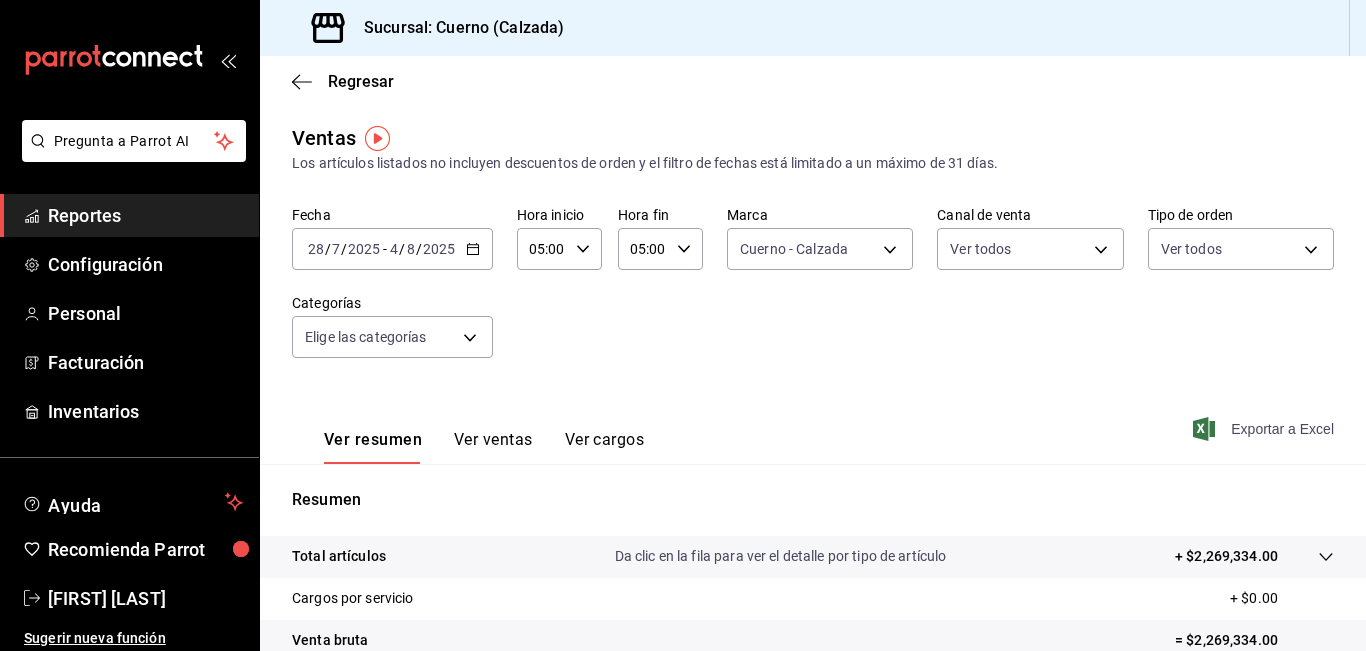 click on "Exportar a Excel" at bounding box center (1265, 429) 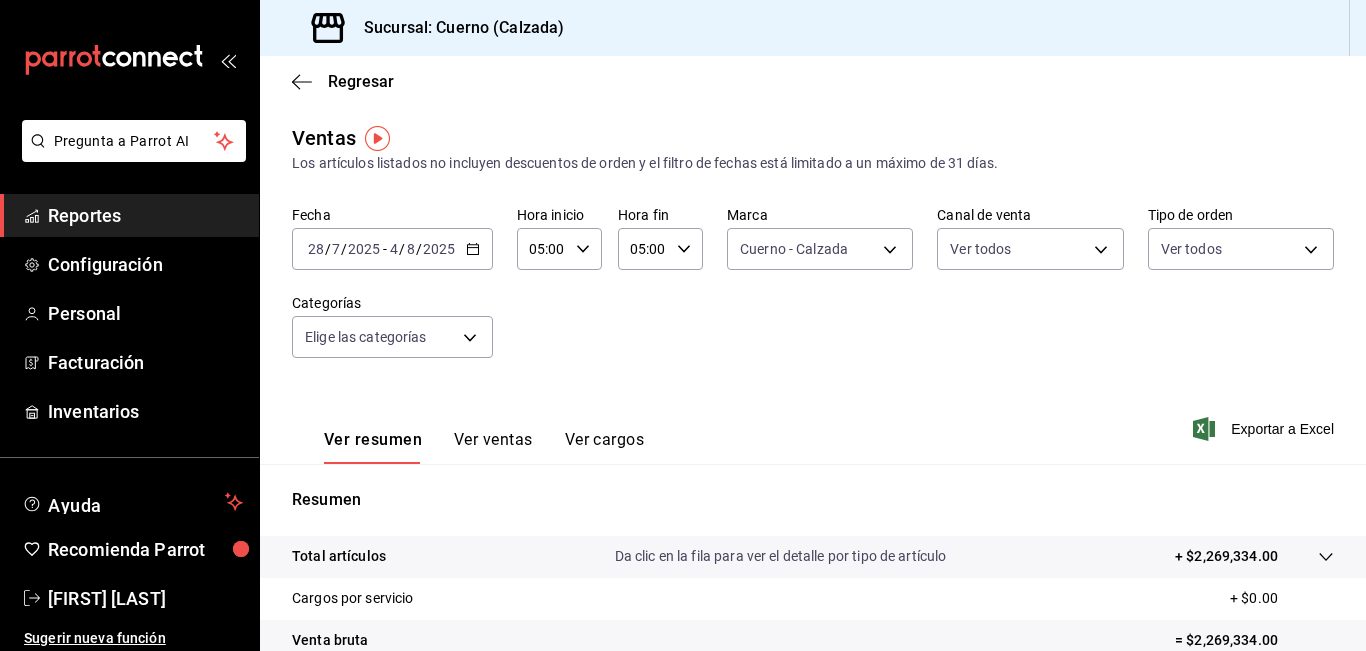 click 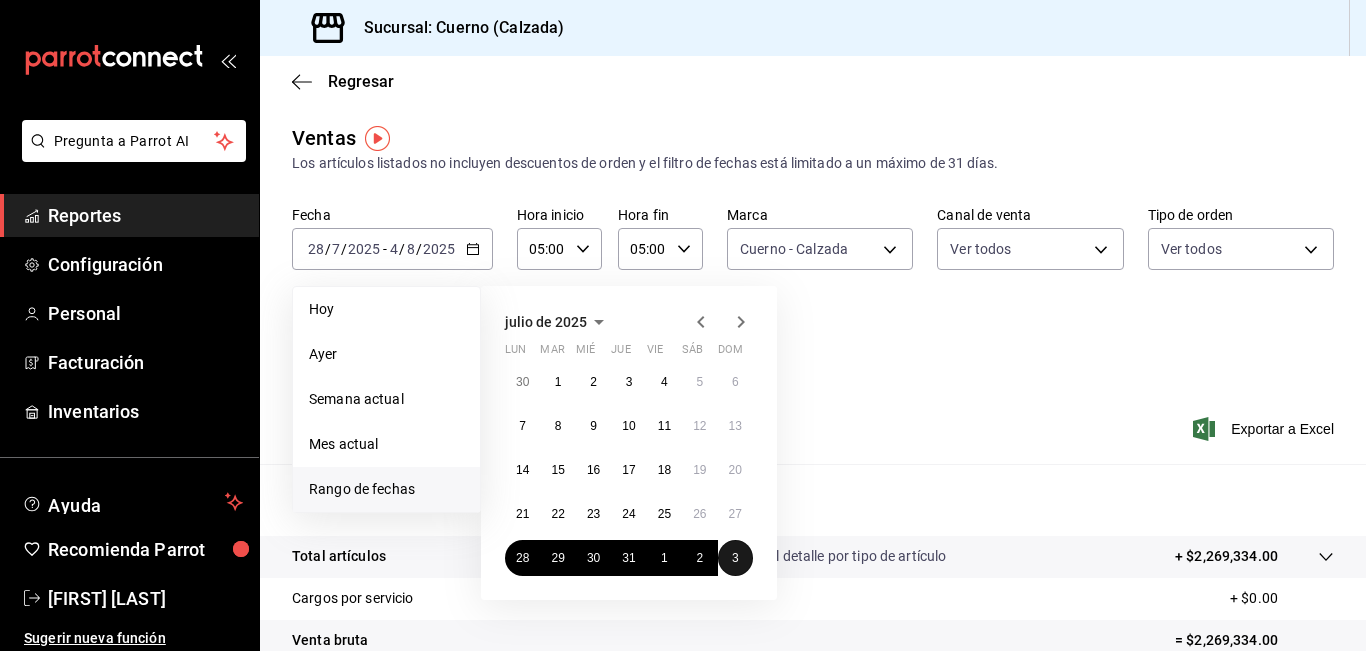 click on "3" at bounding box center [735, 558] 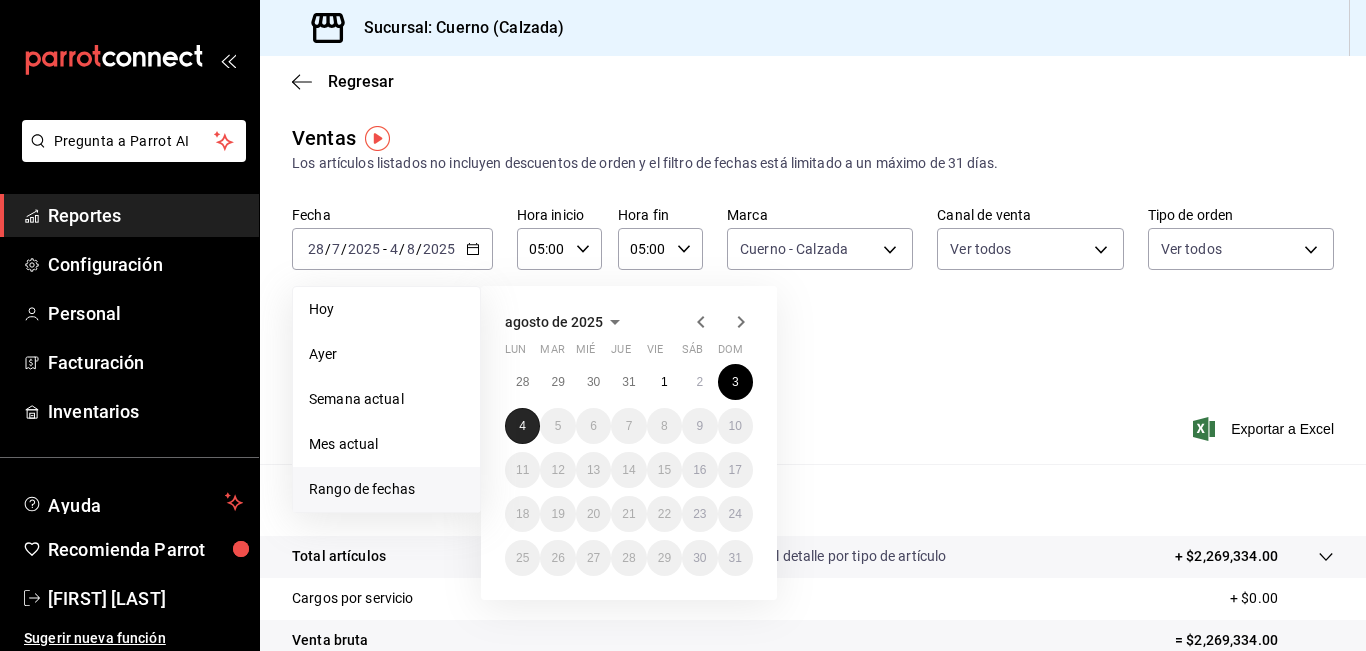 click on "4" at bounding box center (522, 426) 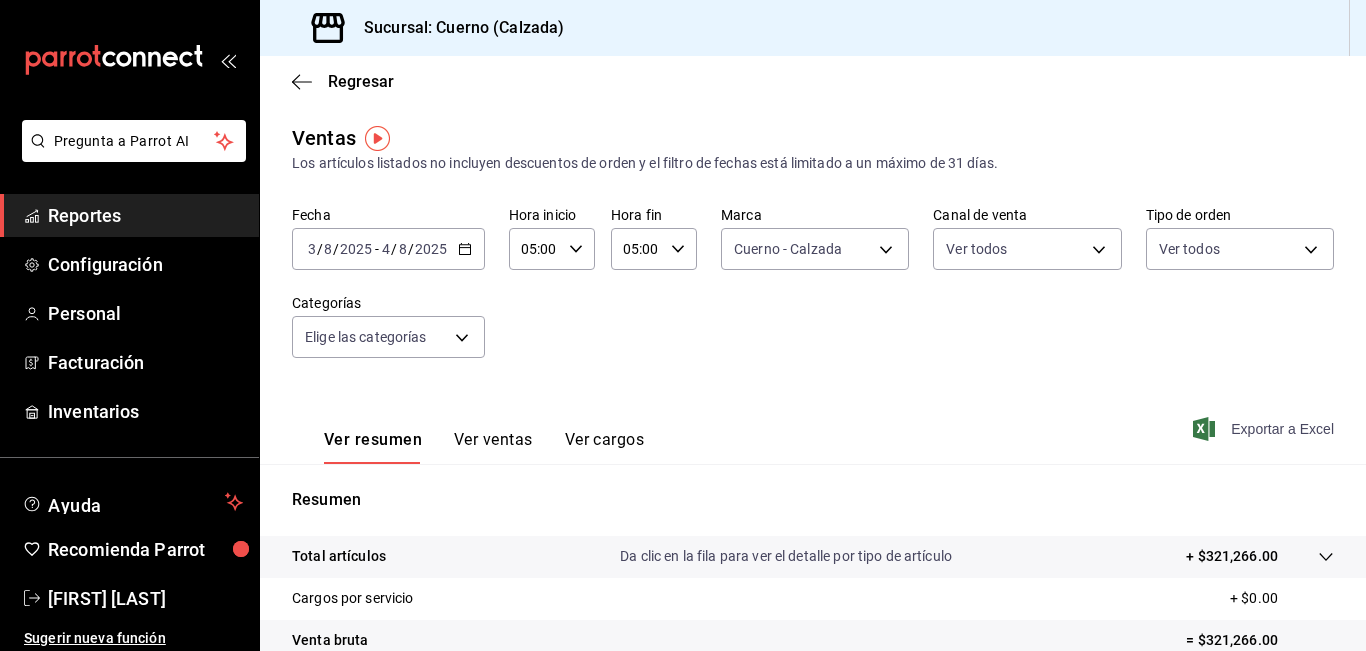 click on "Exportar a Excel" at bounding box center [1265, 429] 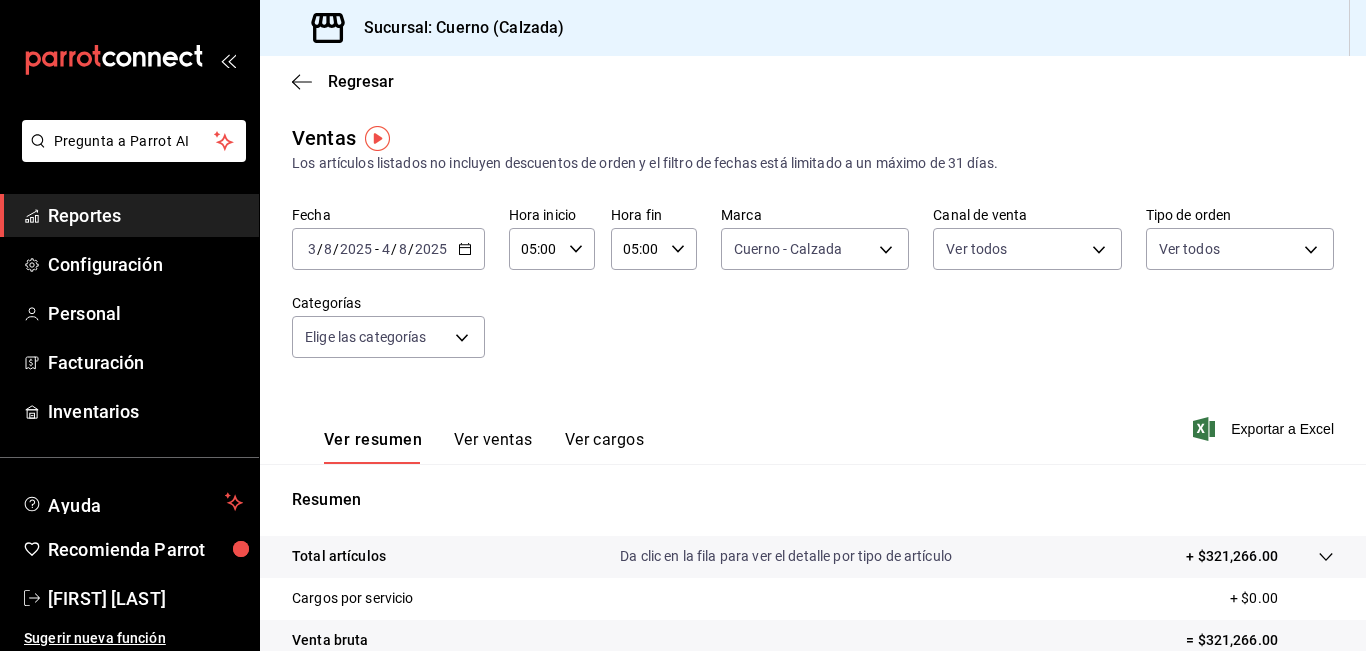 click on "Sucursal: Cuerno (Calzada)" at bounding box center [813, 28] 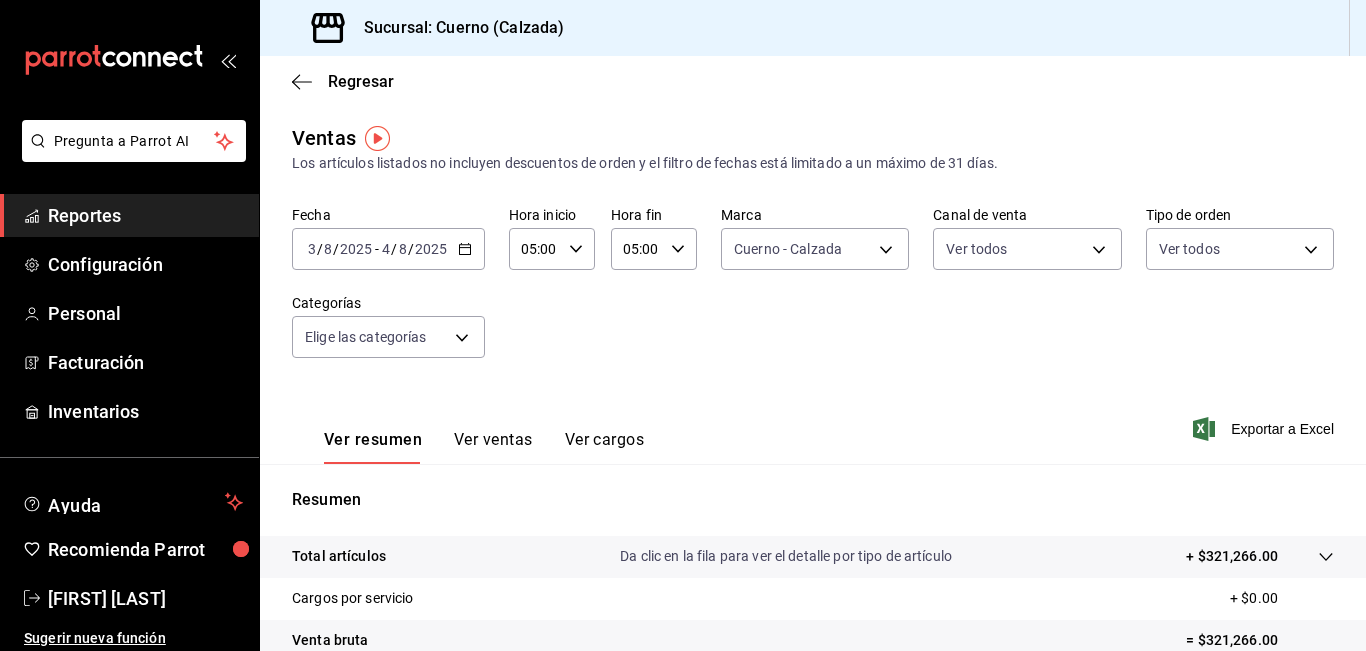 click on "Ventas Los artículos listados no incluyen descuentos de orden y el filtro de fechas está limitado a un máximo de 31 días. Fecha [DATE] [DATE] - [DATE] [DATE] Hora inicio 05:00 Hora inicio Hora fin 05:00 Hora fin Marca Cuerno - Calzada b7ae777b-2dfc-42e0-9650-6cefdf37a424 Canal de venta Ver todos PARROT,UBER_EATS,RAPPI,DIDI_FOOD,ONLINE Tipo de orden Ver todos 45550569-3ed2-40ec-865f-a78a43aad0fb,ed9744db-0daf-4564-a5b3-b3442505d928,23f9ebf9-ce40-481f-afef-c682005fdbff,8a1bfa5e-67f3-4bcb-b017-e126af94ad2c,be3cae9e-7f89-4ef9-b896-a2ee7b1a0349,EXTERNAL Categorías Elige las categorías Ver resumen Ver ventas Ver cargos Exportar a Excel Resumen Total artículos Da clic en la fila para ver el detalle por tipo de artículo + $321,266.00 Cargos por servicio + $0.00 Venta bruta = $321,266.00 Descuentos totales - $1,808.00 Certificados de regalo - $11,827.00 Venta total = $307,631.00 Impuestos - $42,431.86 Venta neta = $265,199.14" at bounding box center (813, 524) 